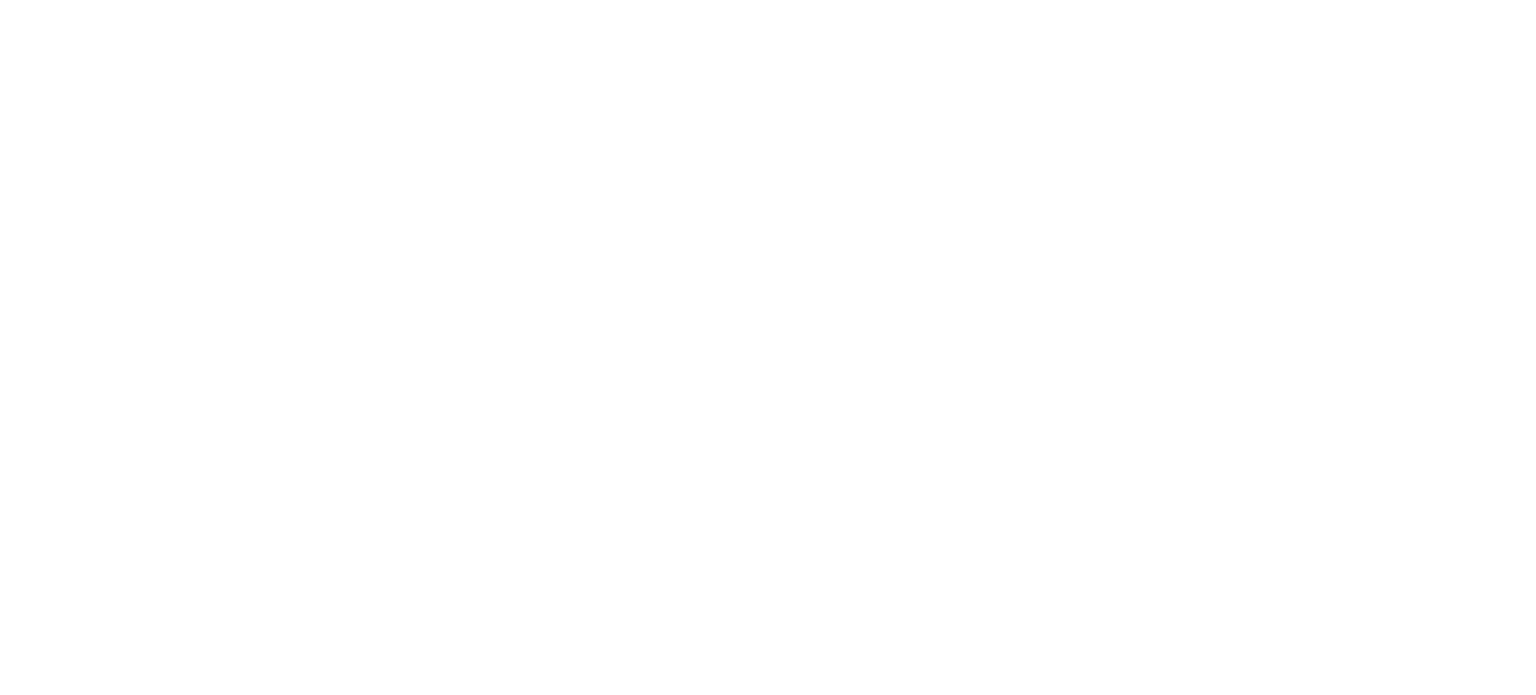 scroll, scrollTop: 0, scrollLeft: 0, axis: both 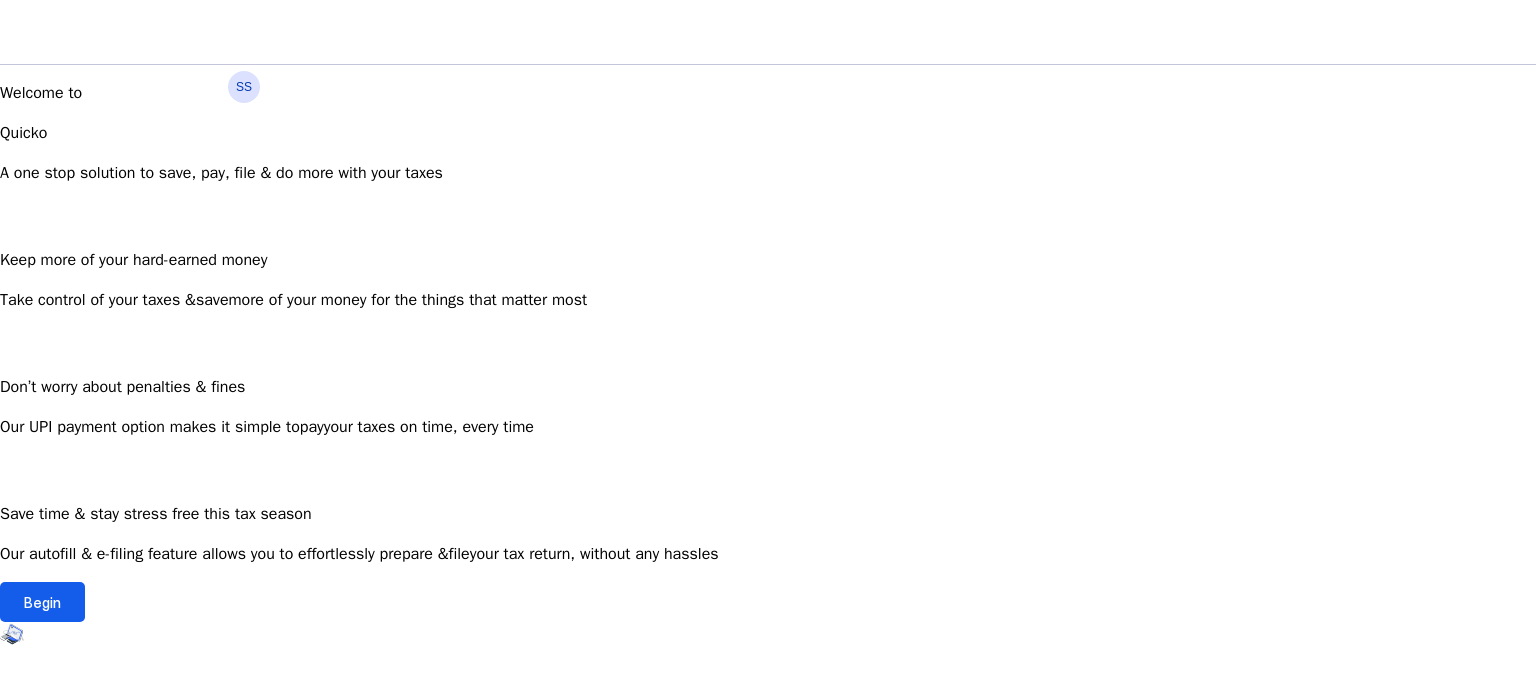 click at bounding box center [42, 602] 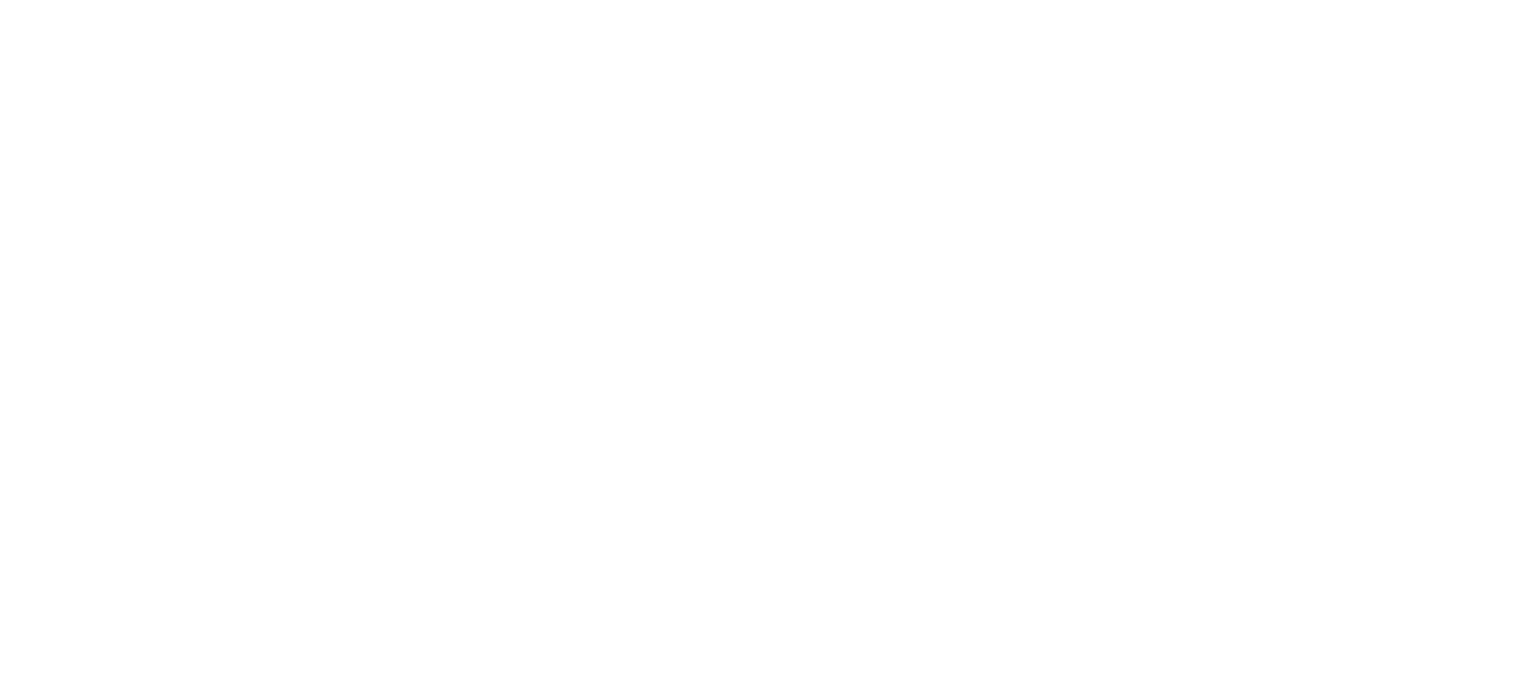 scroll, scrollTop: 0, scrollLeft: 0, axis: both 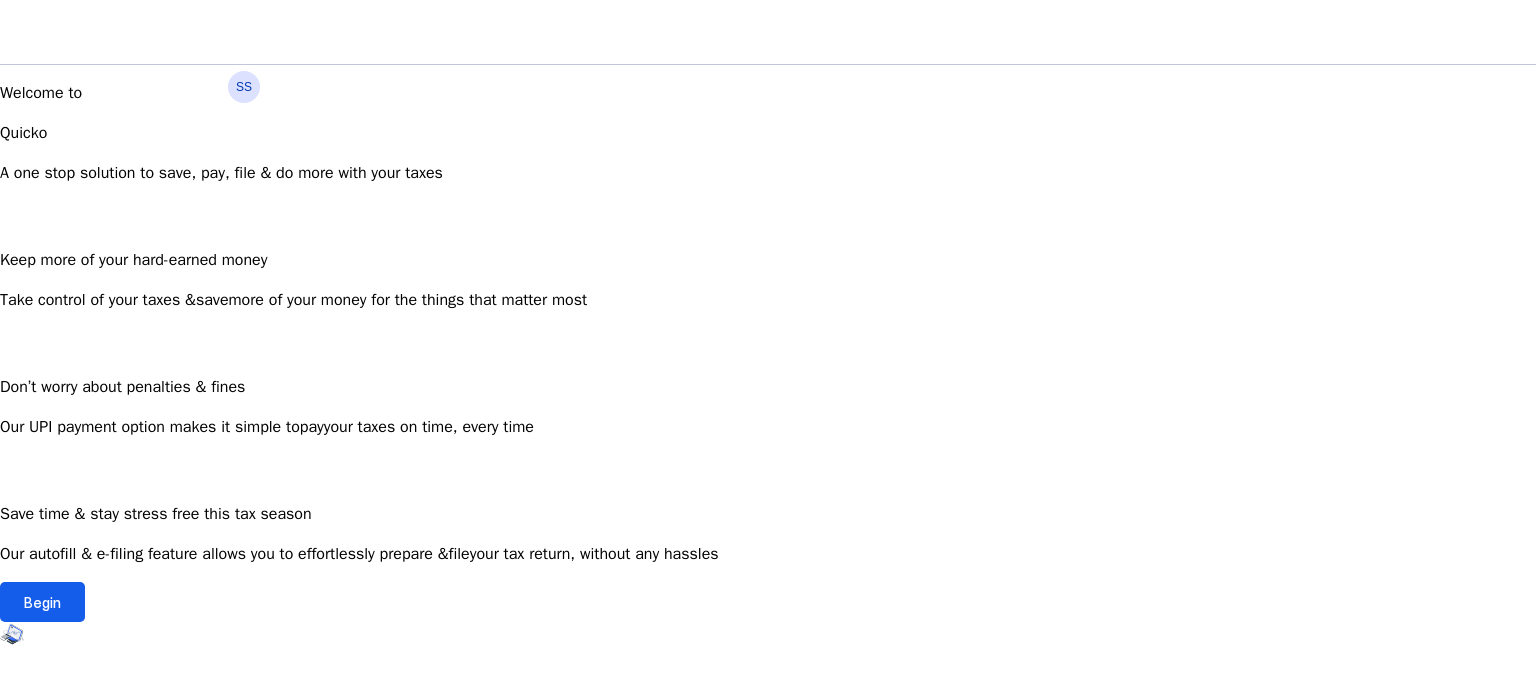 click on "Begin" at bounding box center (42, 602) 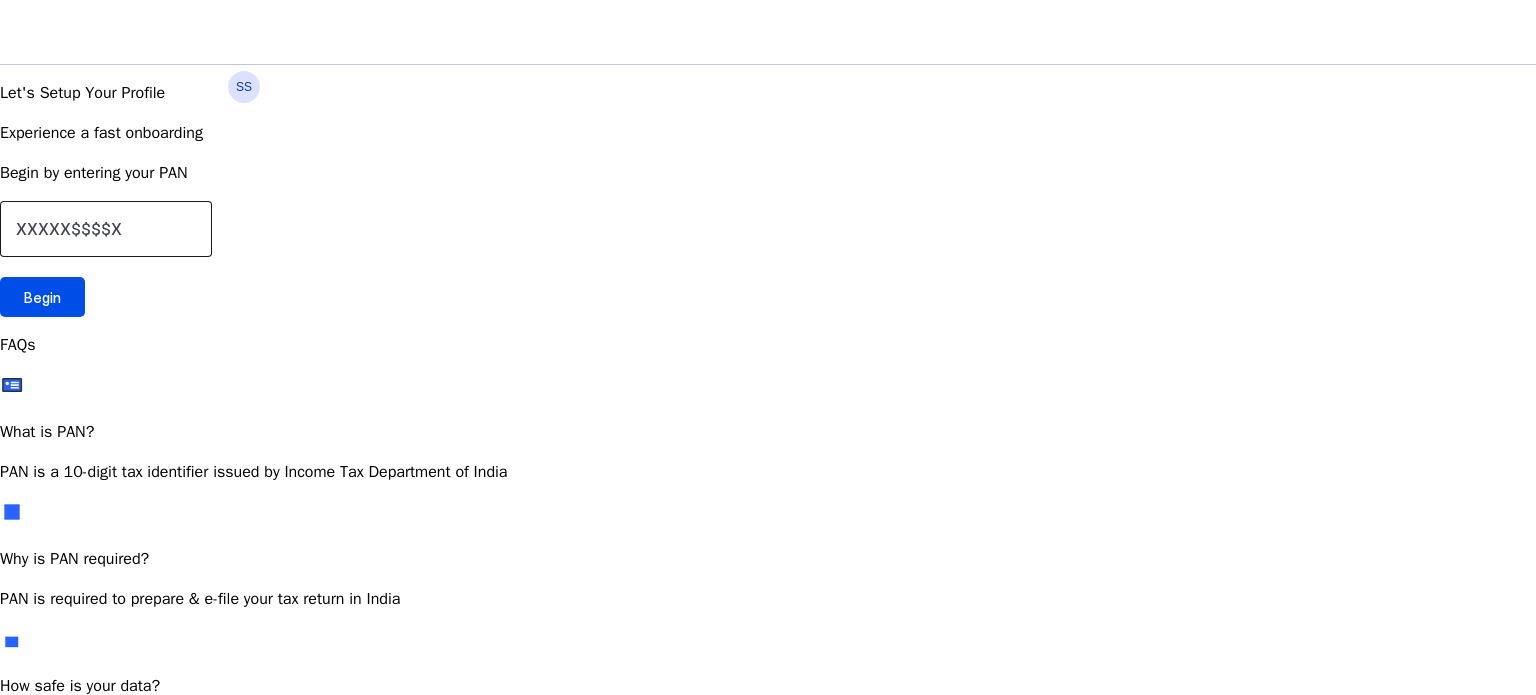 click at bounding box center [106, 229] 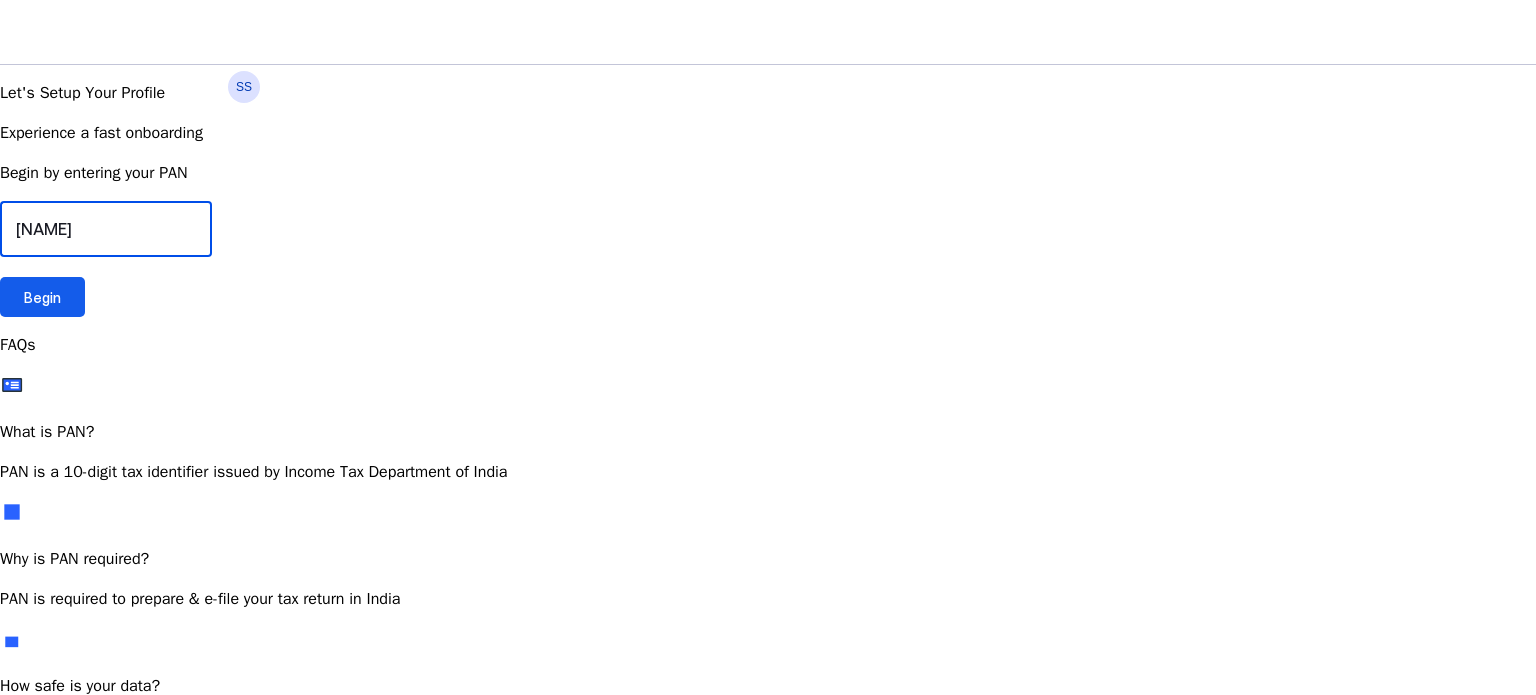 type on "[NAME]" 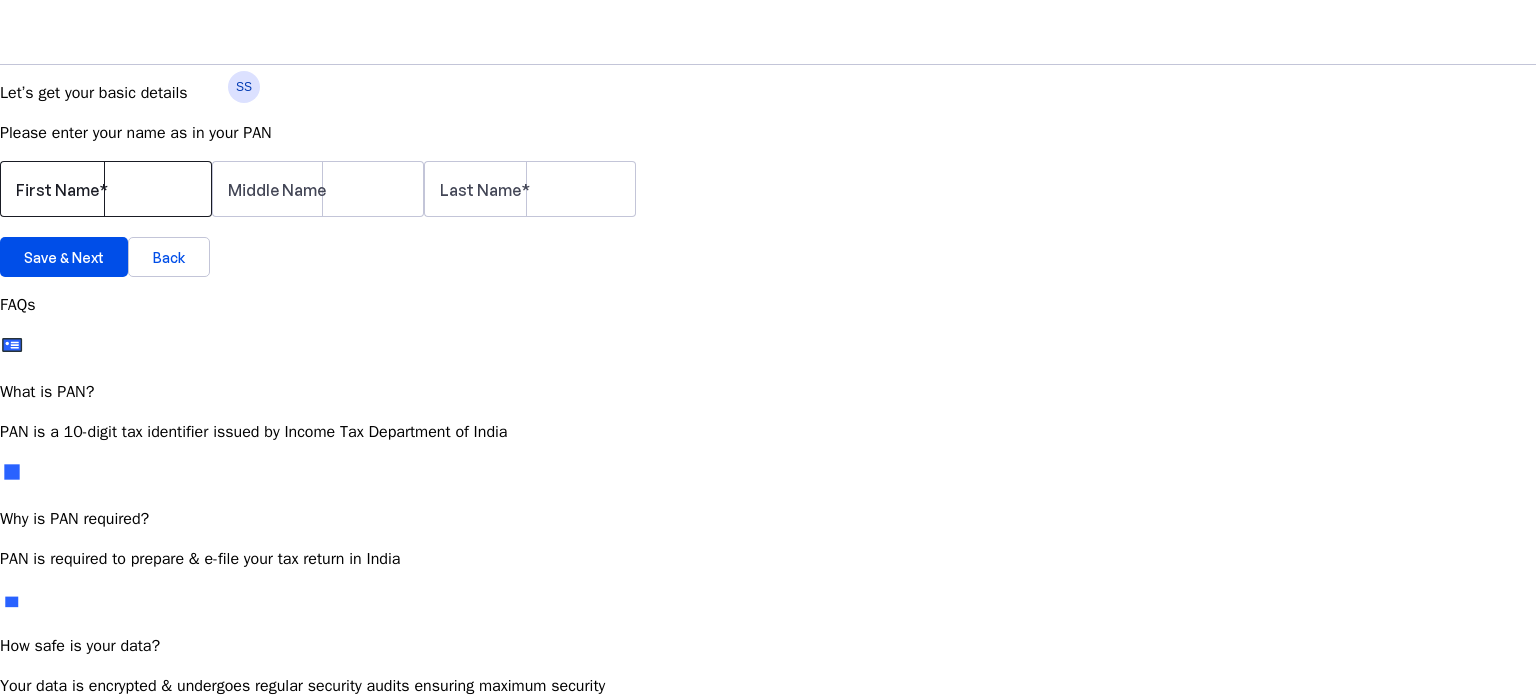 click on "First Name" at bounding box center (106, 189) 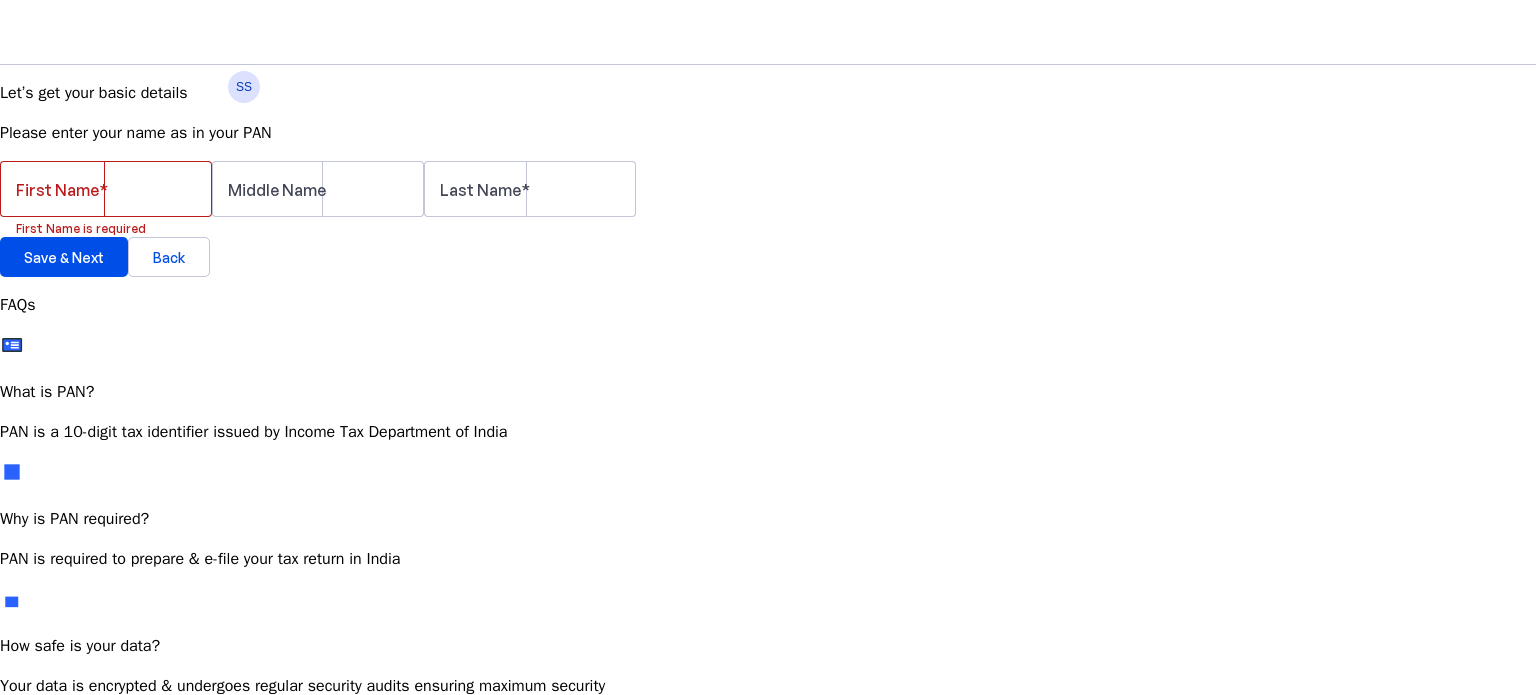 click on "First Name First Name is required Middle Name Last Name" at bounding box center (768, 199) 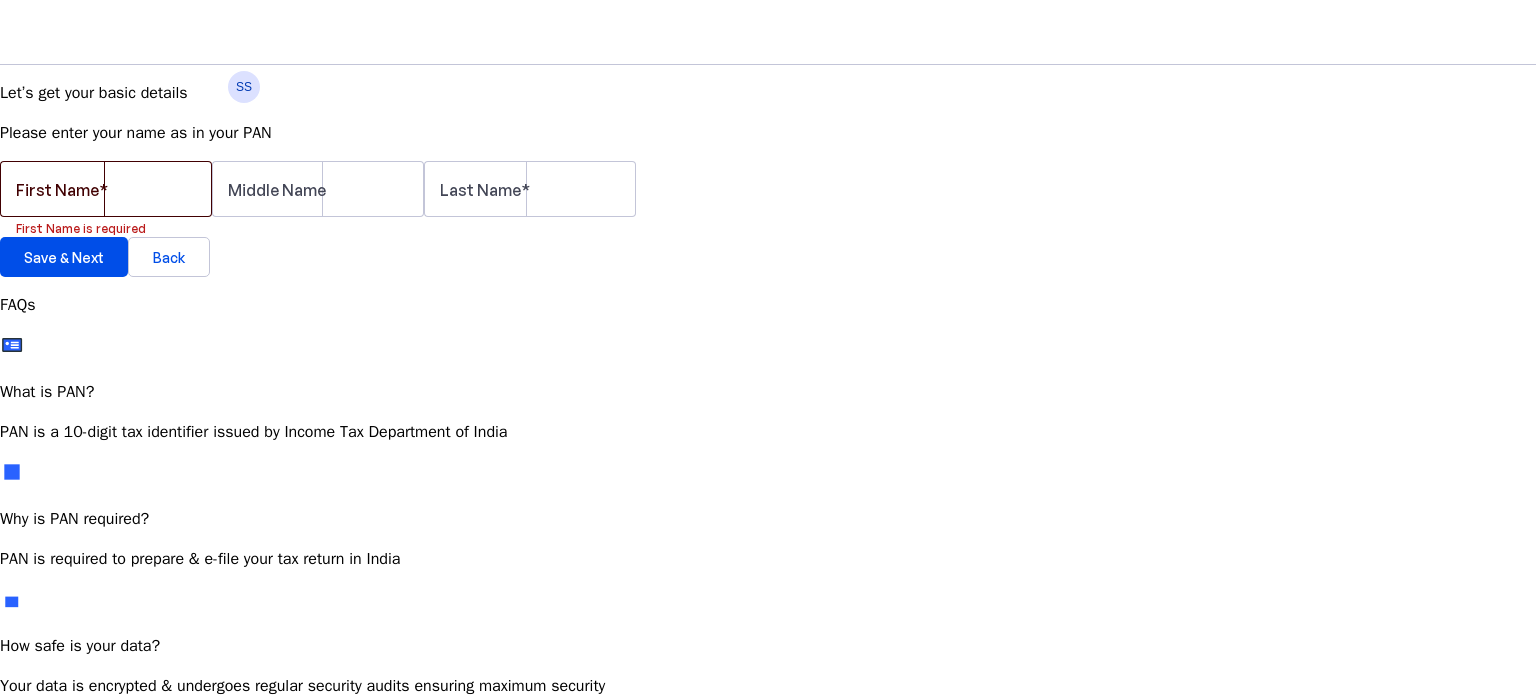 click on "First Name" at bounding box center (106, 189) 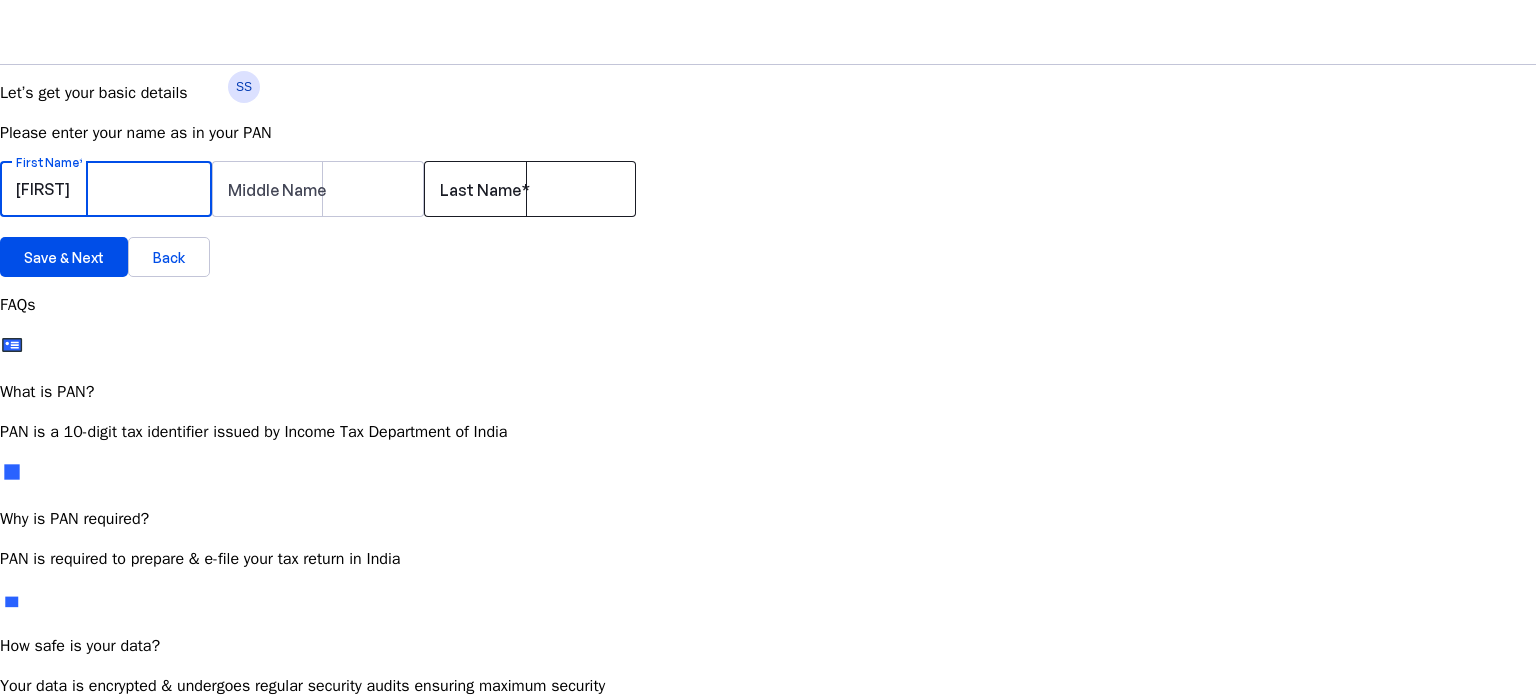 type on "SRIDEVI" 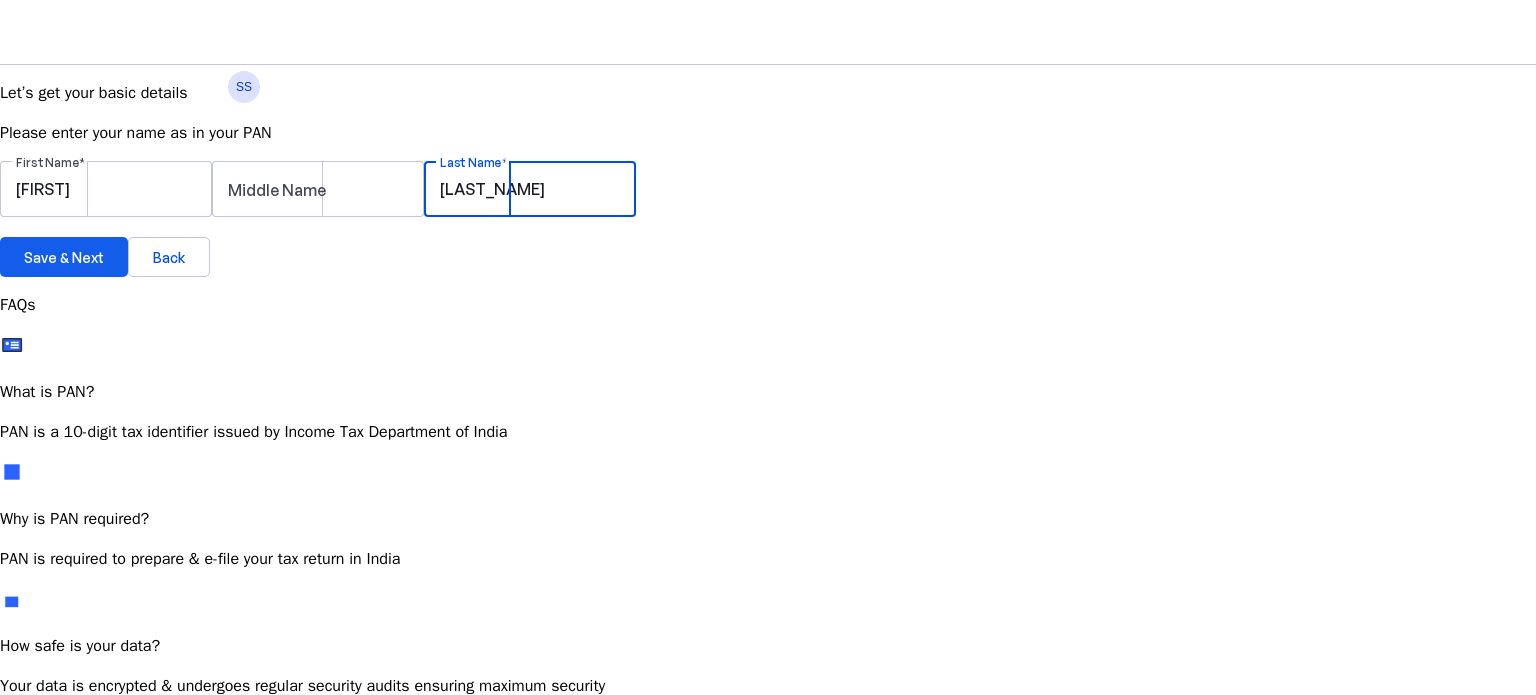 click on "Save & Next" at bounding box center (64, 257) 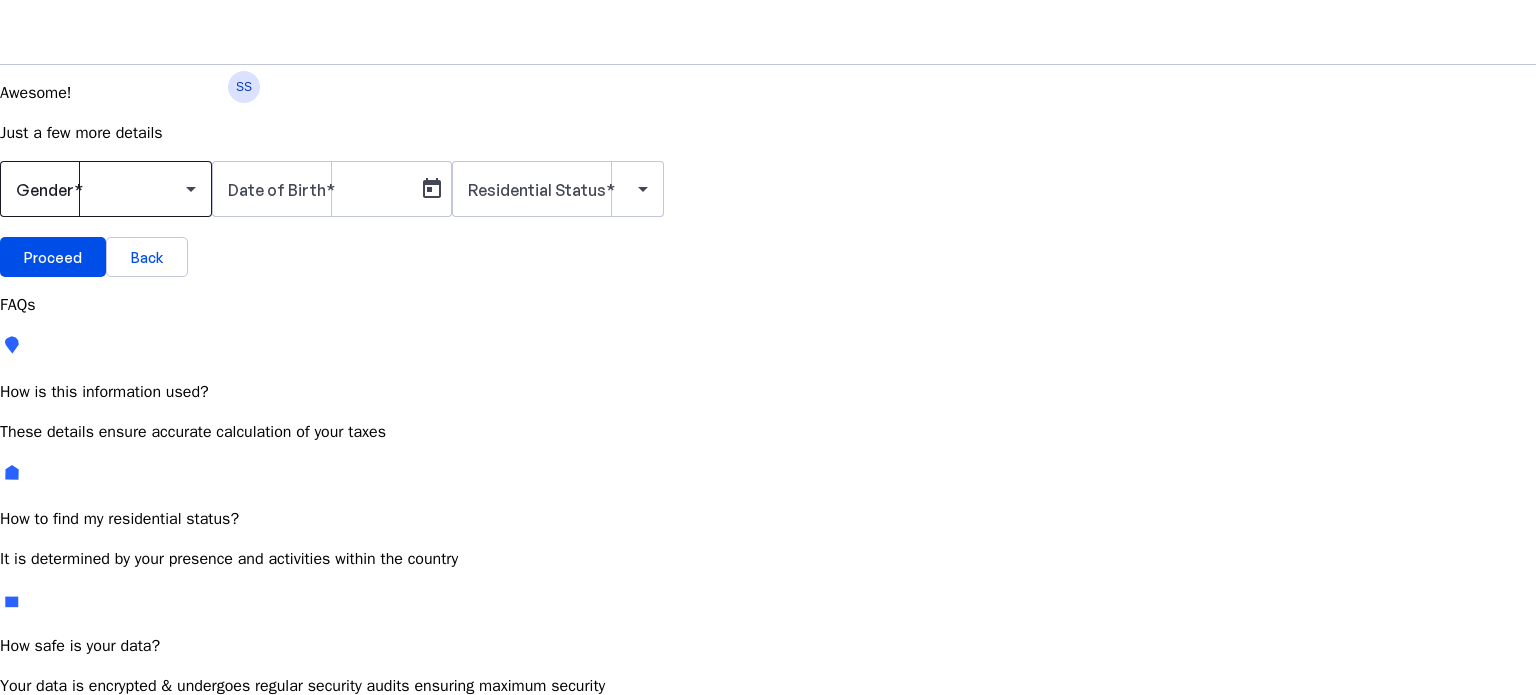 click at bounding box center (101, 189) 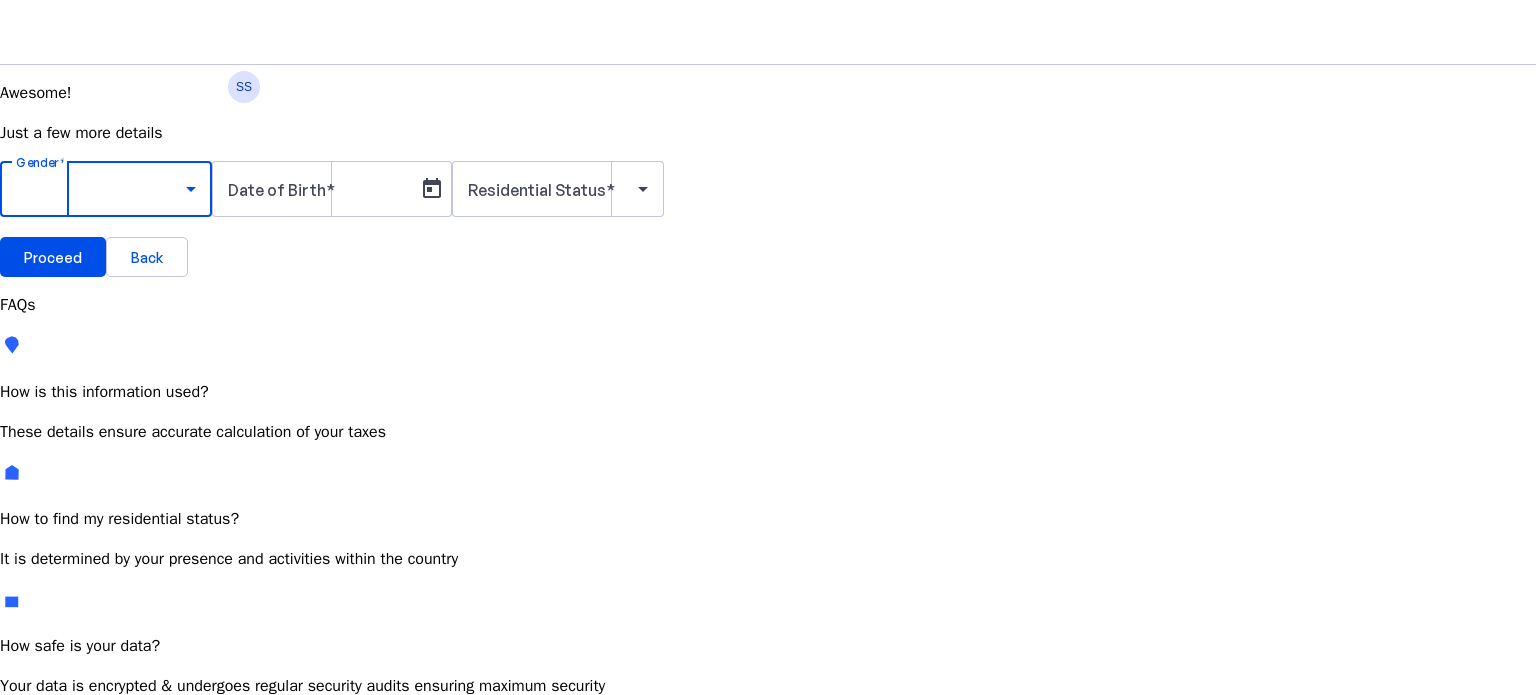 click on "Female" at bounding box center (154, 795) 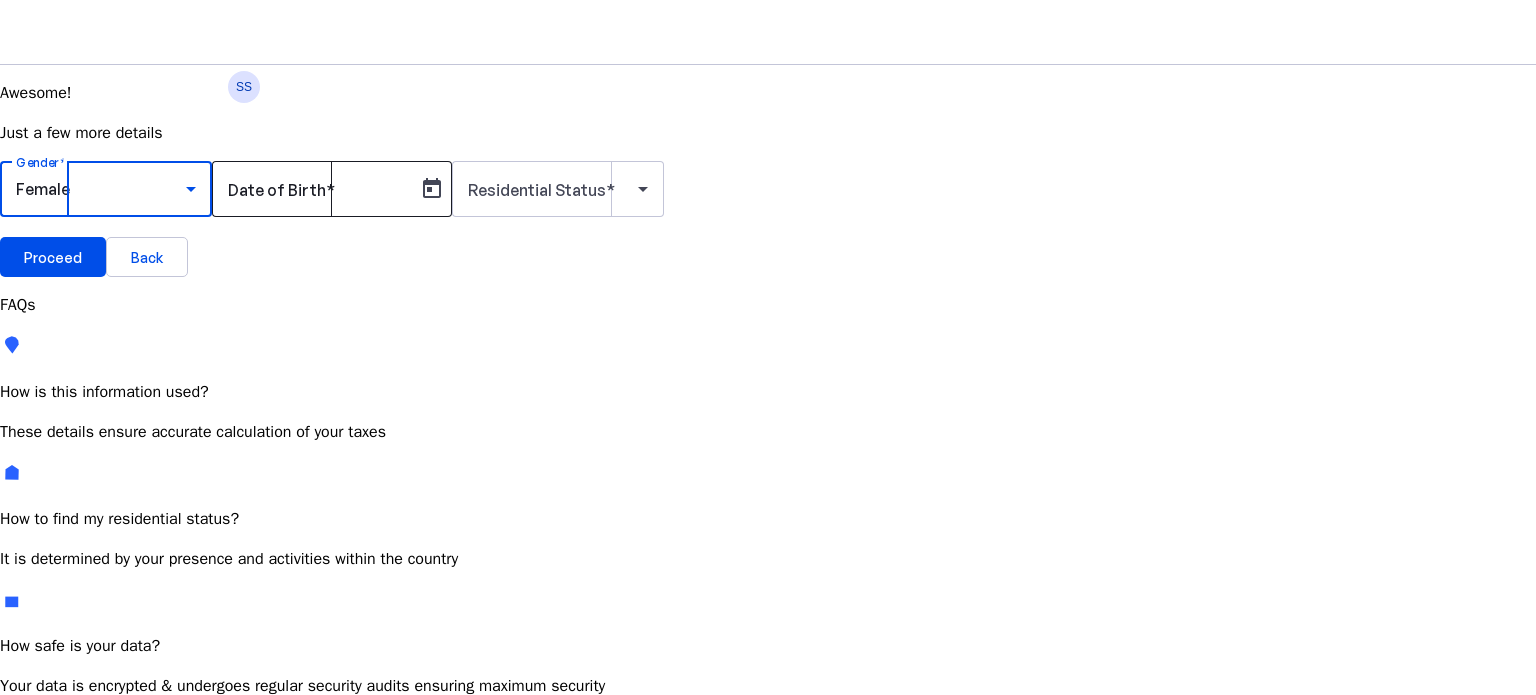 click on "Date of Birth" at bounding box center [318, 189] 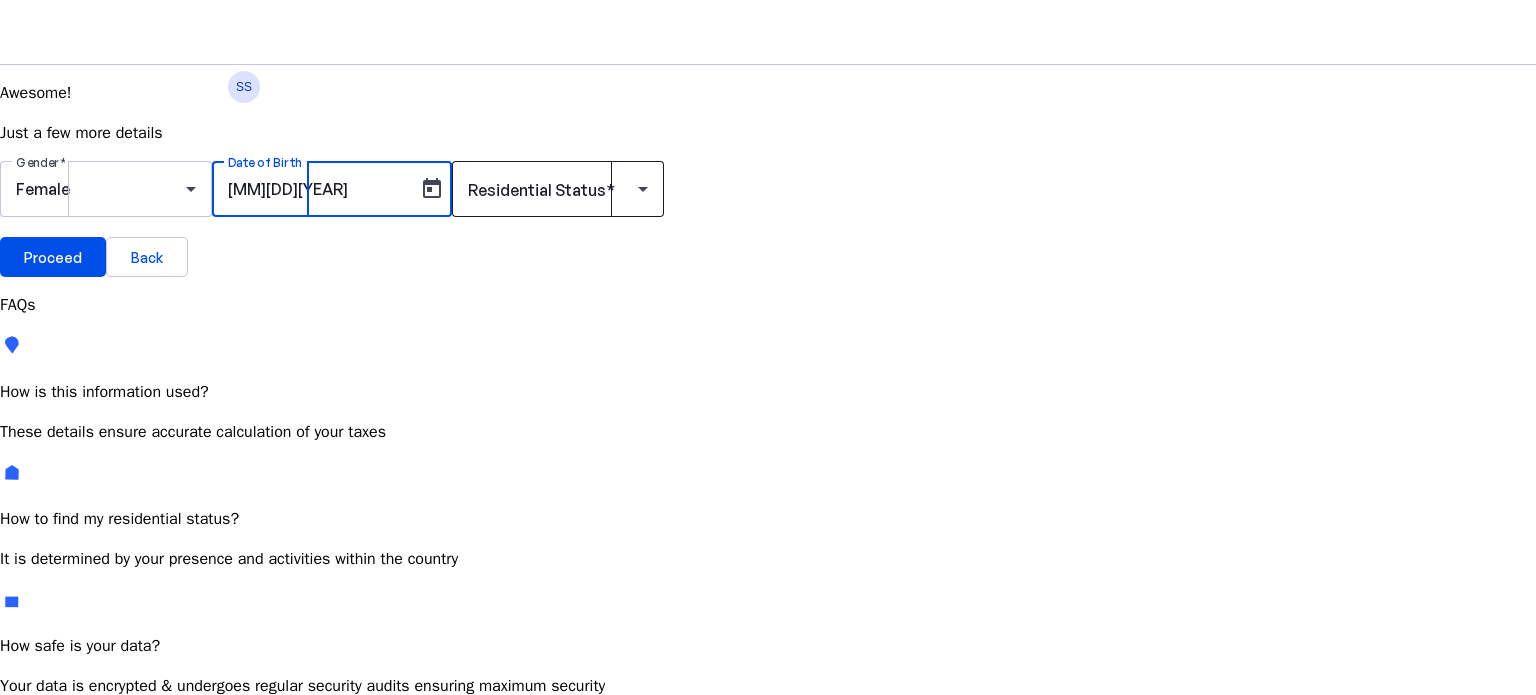 type on "06121978" 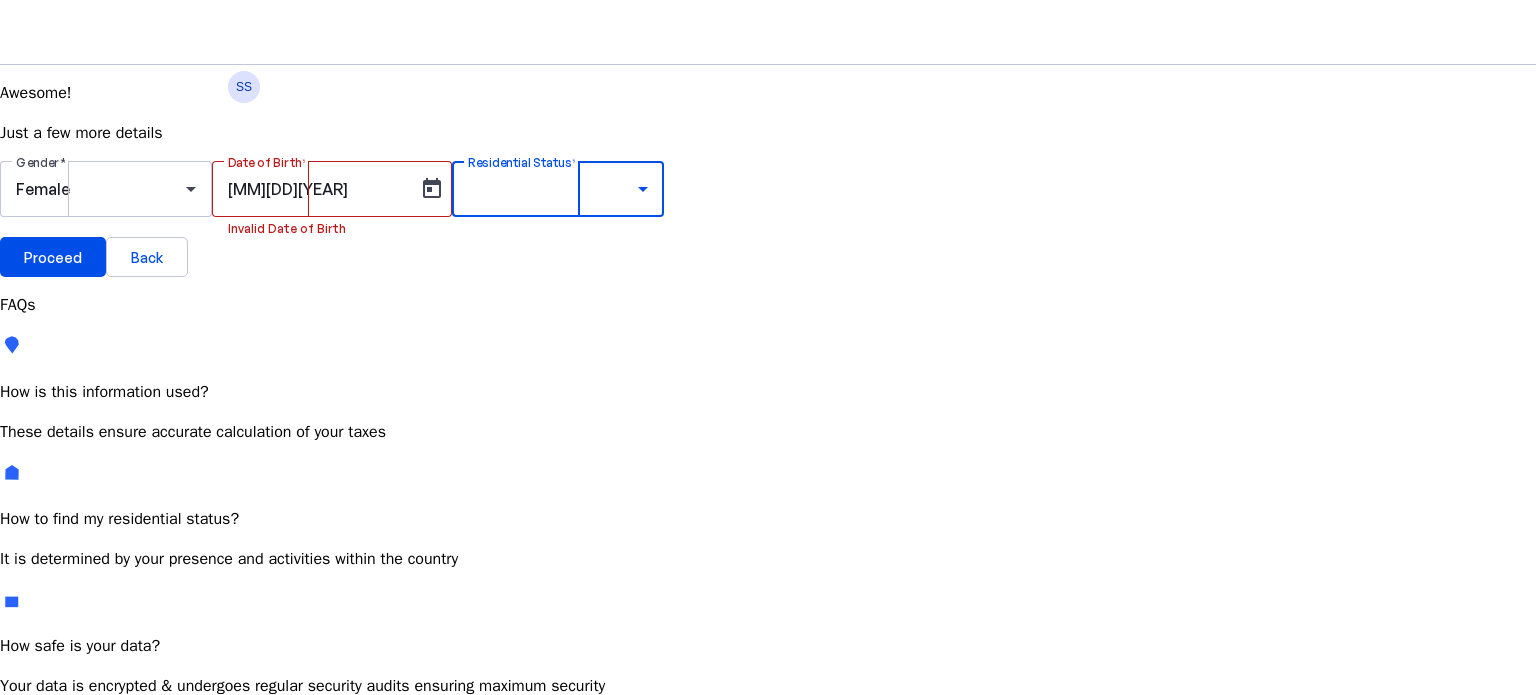 click on "Most Common" at bounding box center [72, 784] 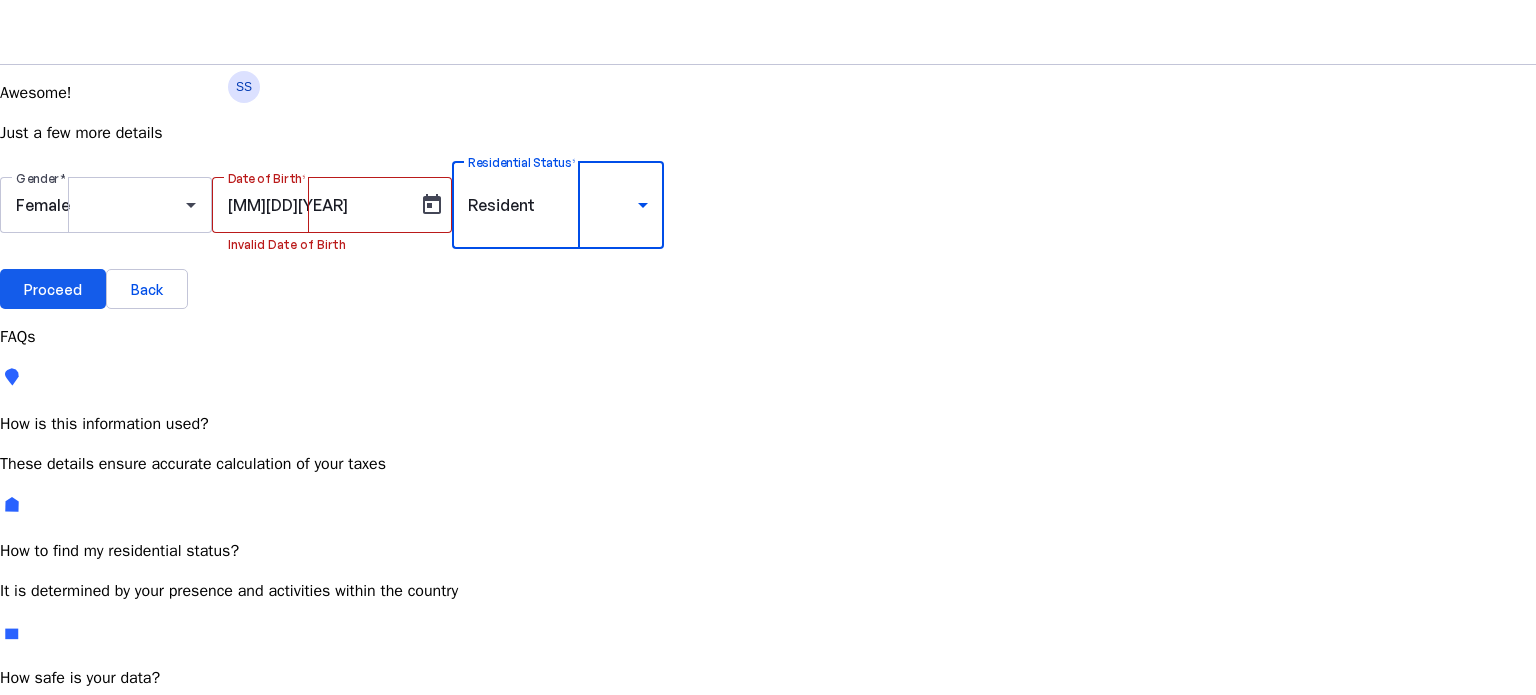 click at bounding box center (53, 289) 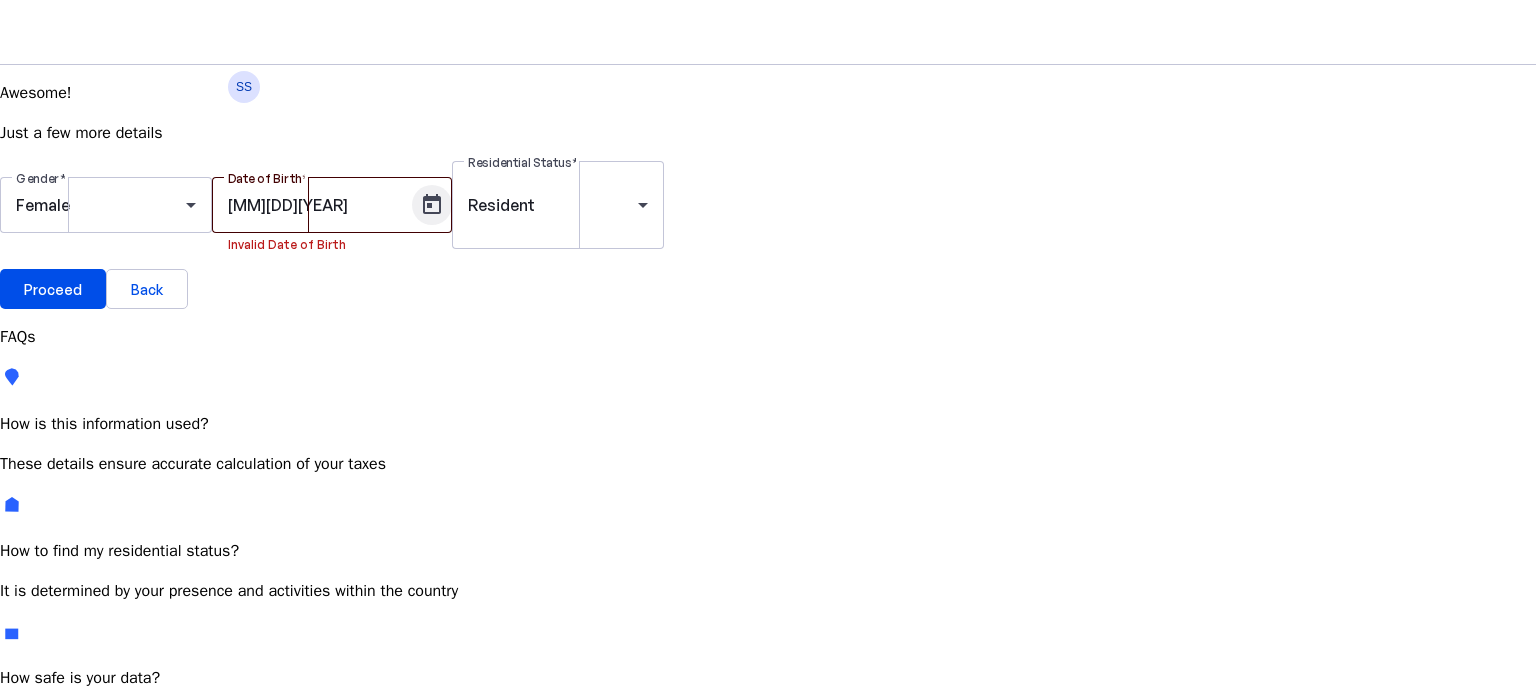 click at bounding box center [432, 205] 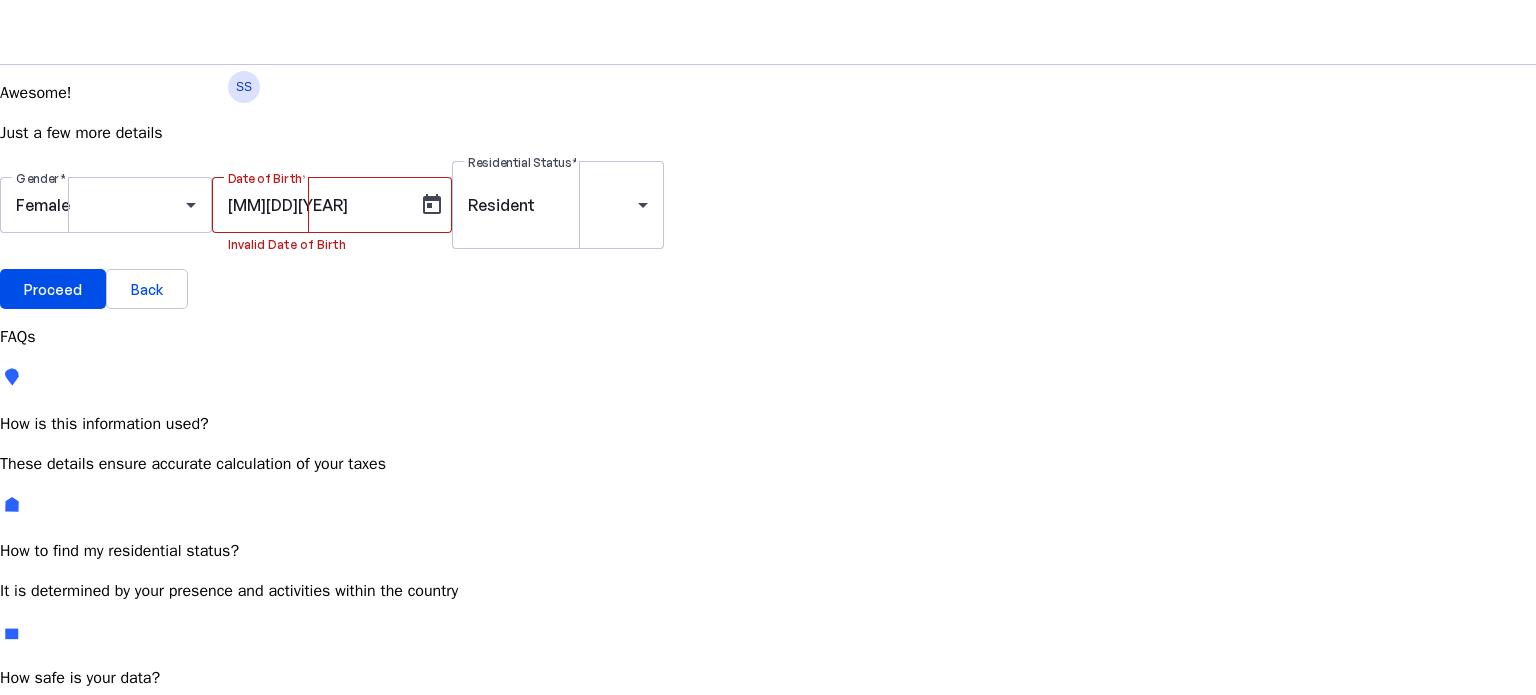 click at bounding box center (157, 789) 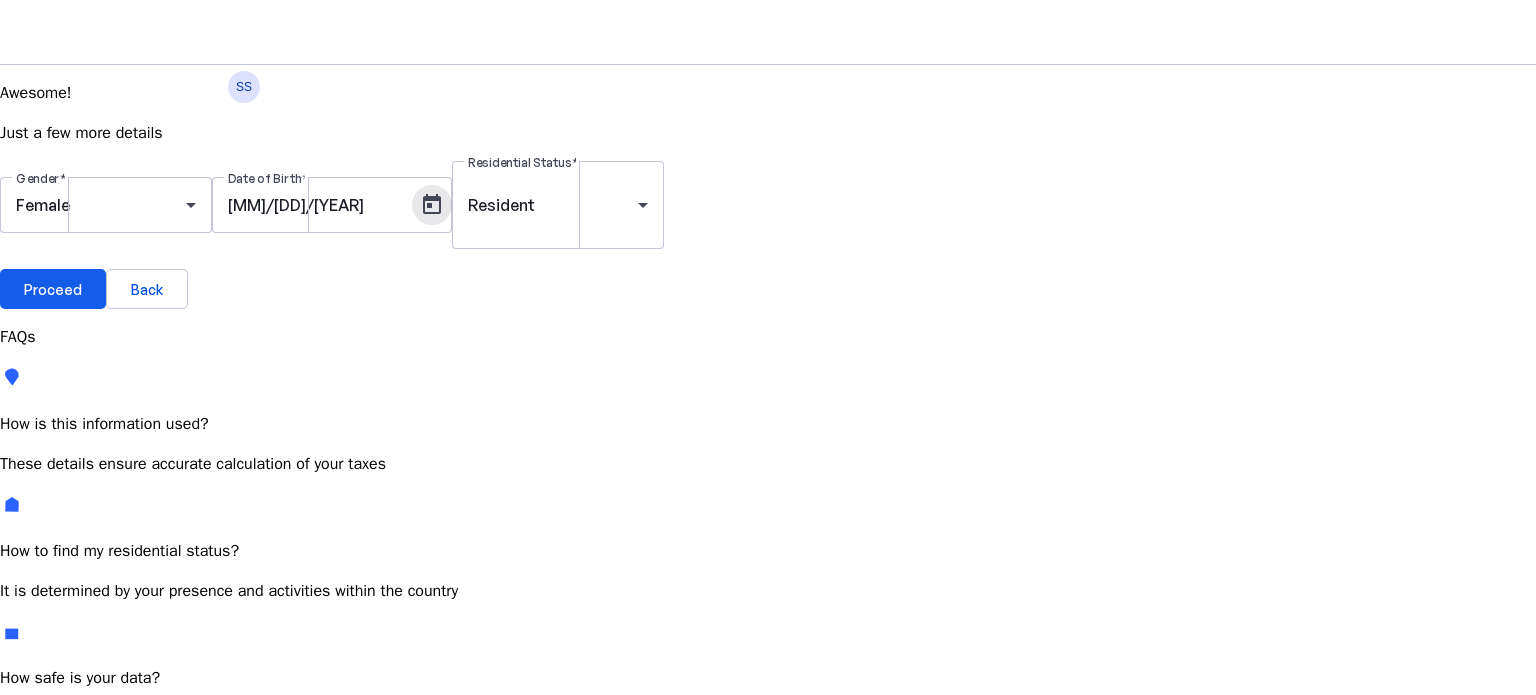 click at bounding box center (53, 289) 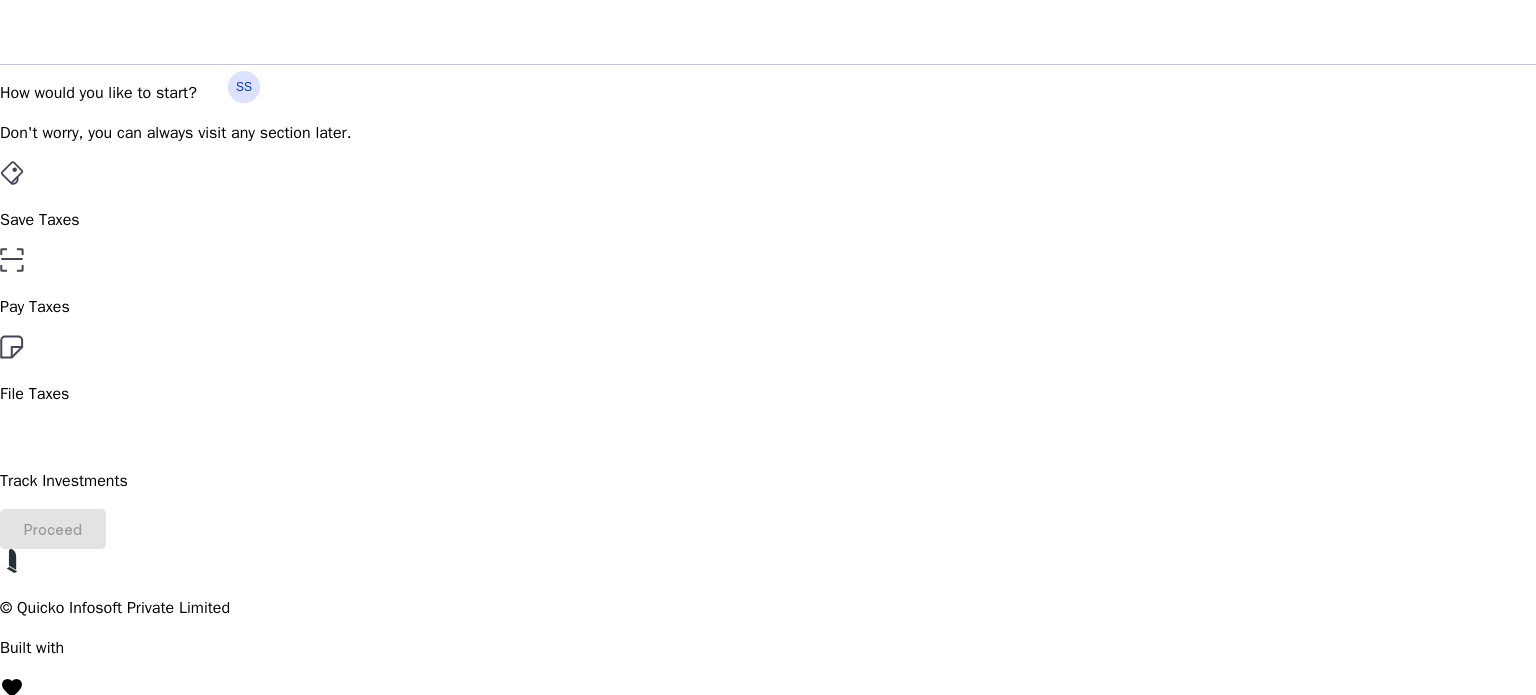 click on "Track Investments" at bounding box center (768, 220) 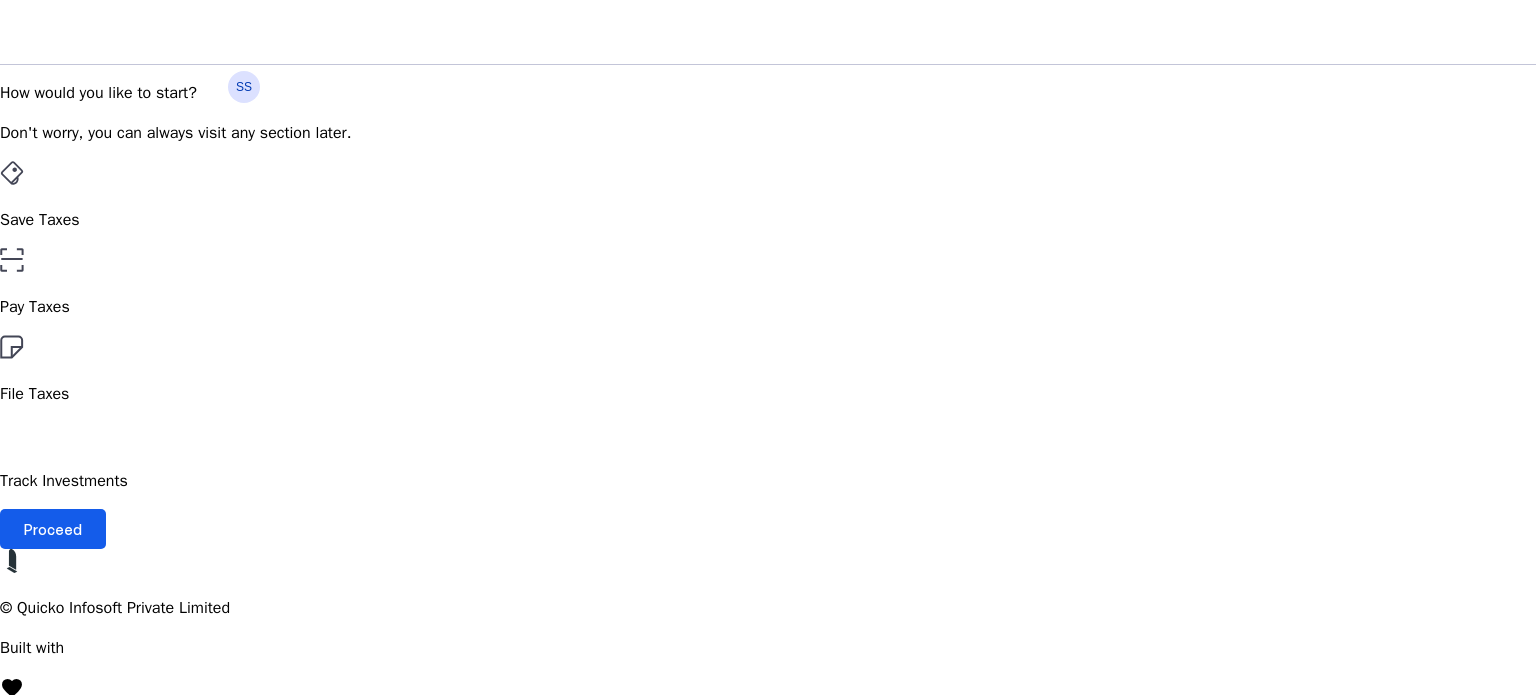 click on "Proceed" at bounding box center (53, 529) 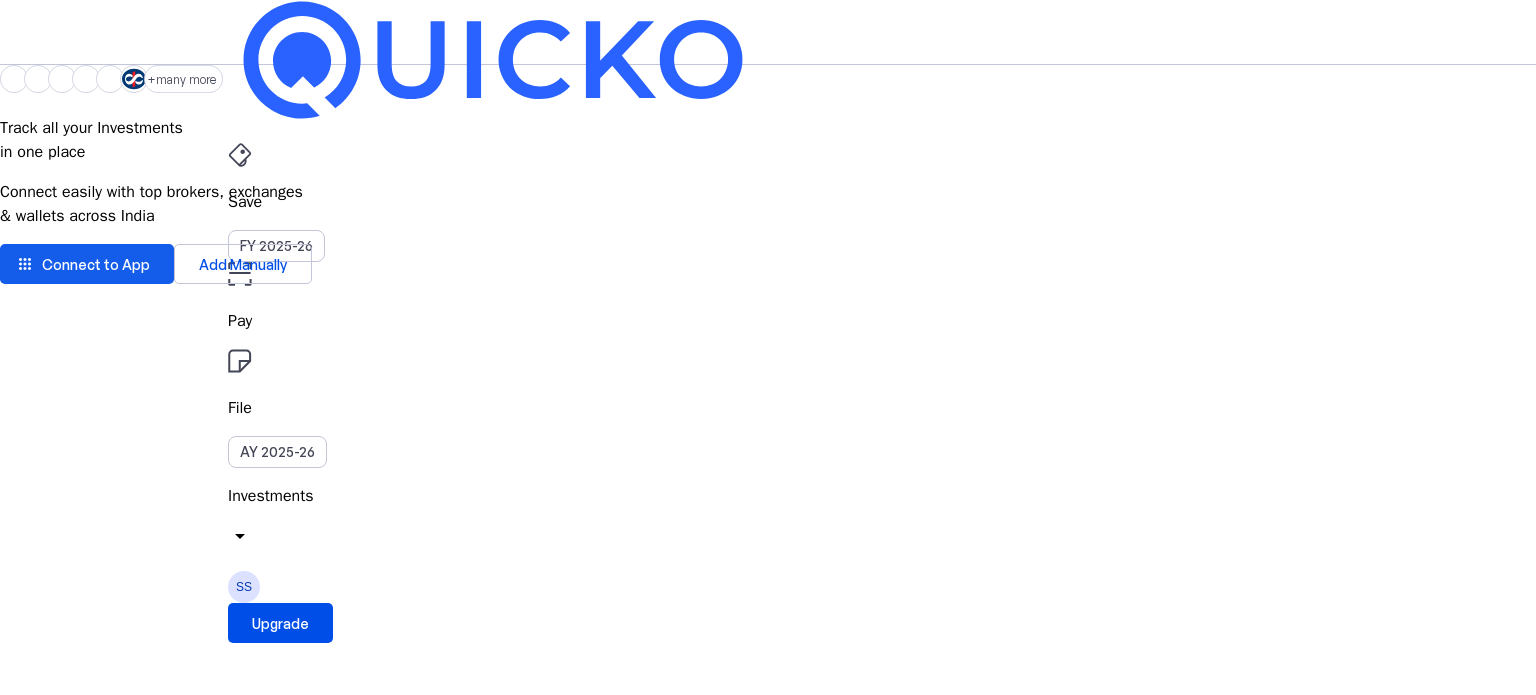 click on "Connect to App" at bounding box center [96, 264] 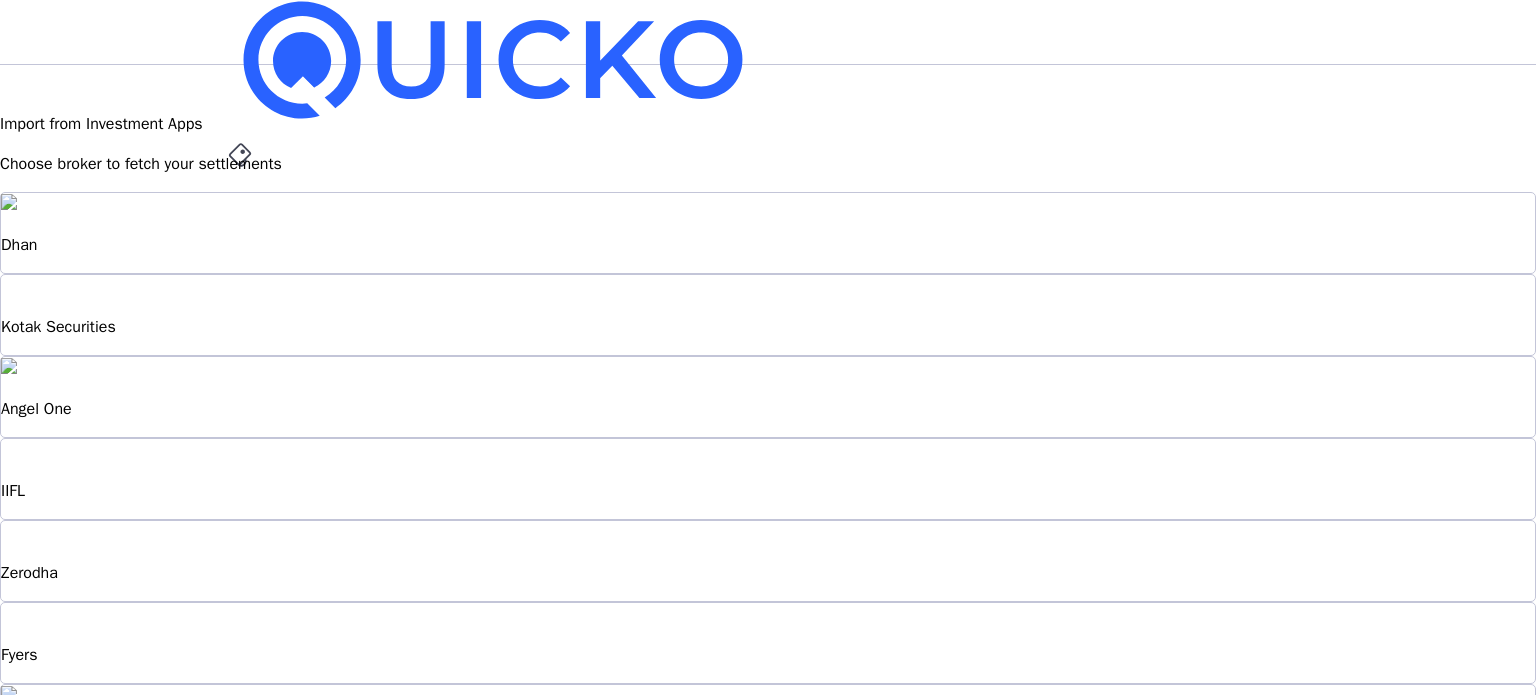 click on "Zerodha" at bounding box center (768, 245) 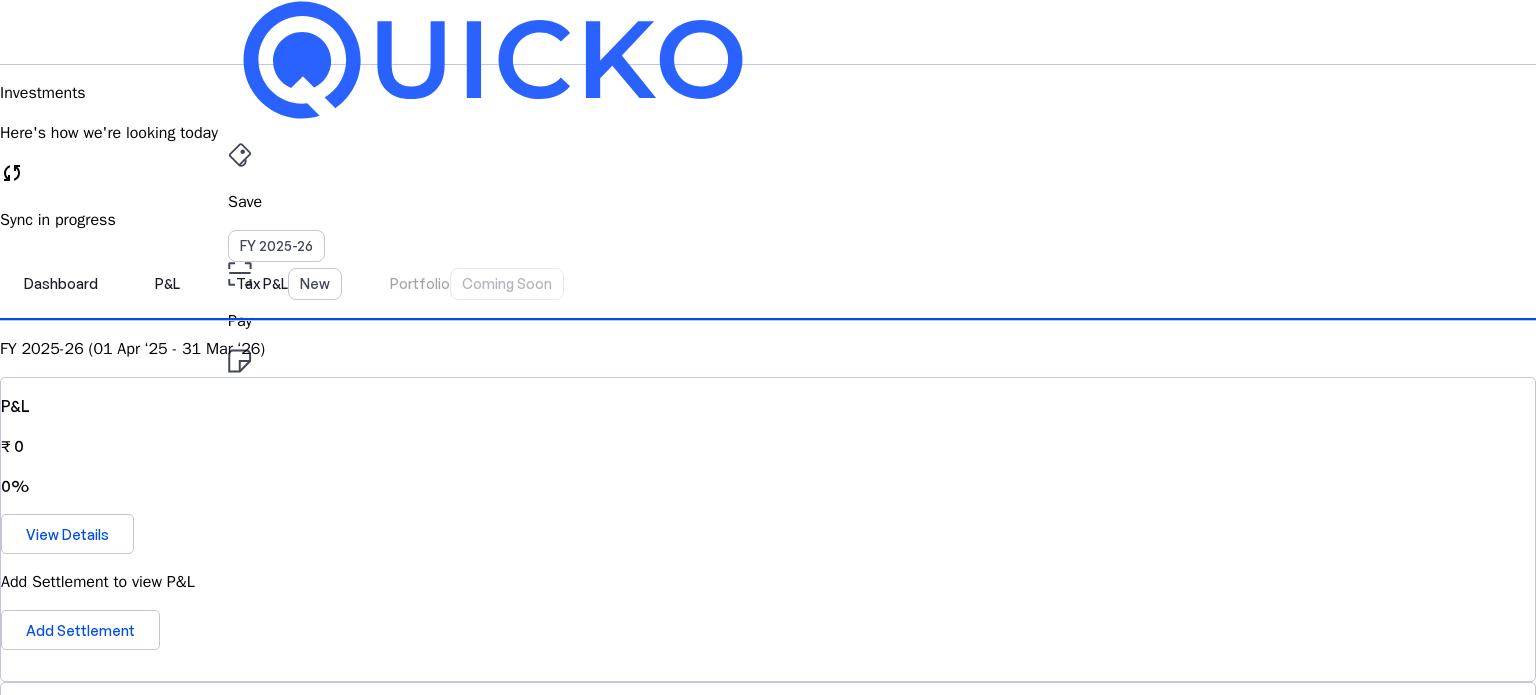 click at bounding box center [768, 1658] 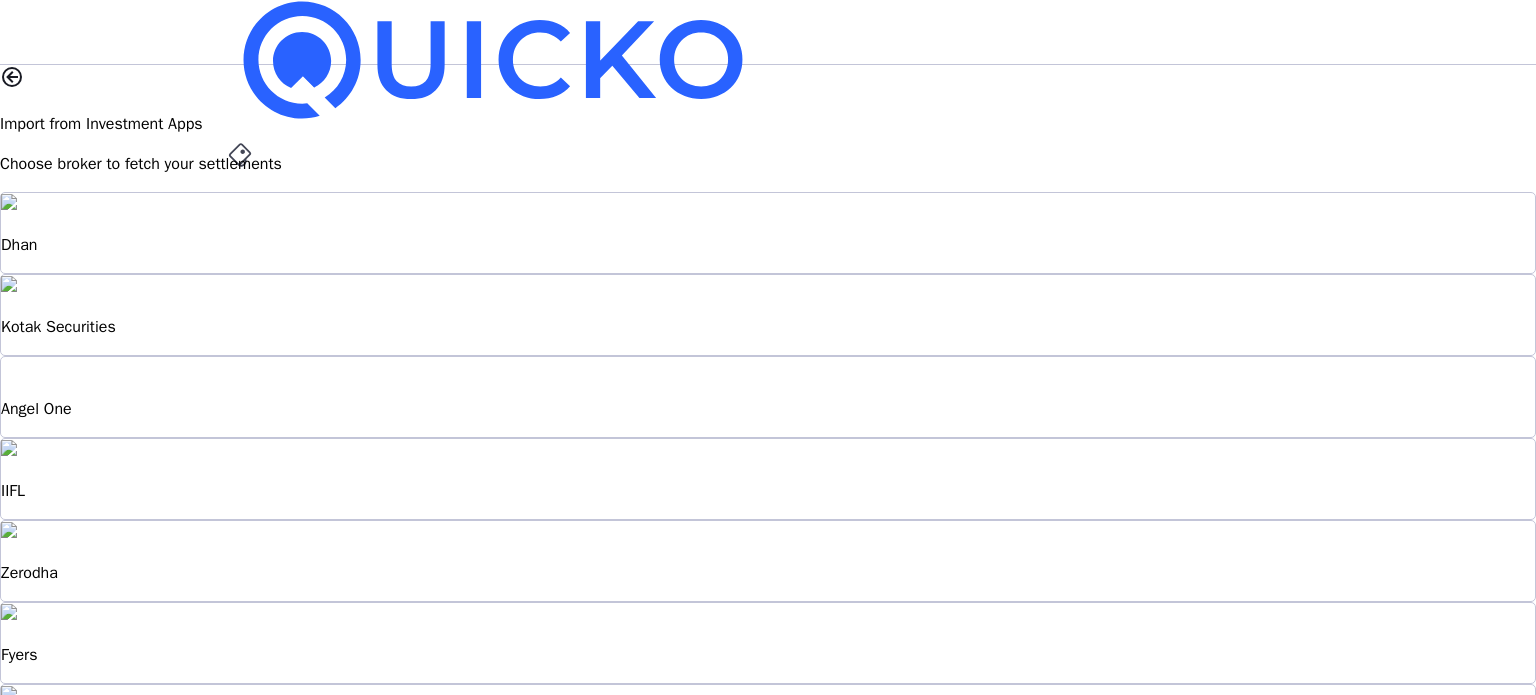 click on "Zerodha" at bounding box center [768, 245] 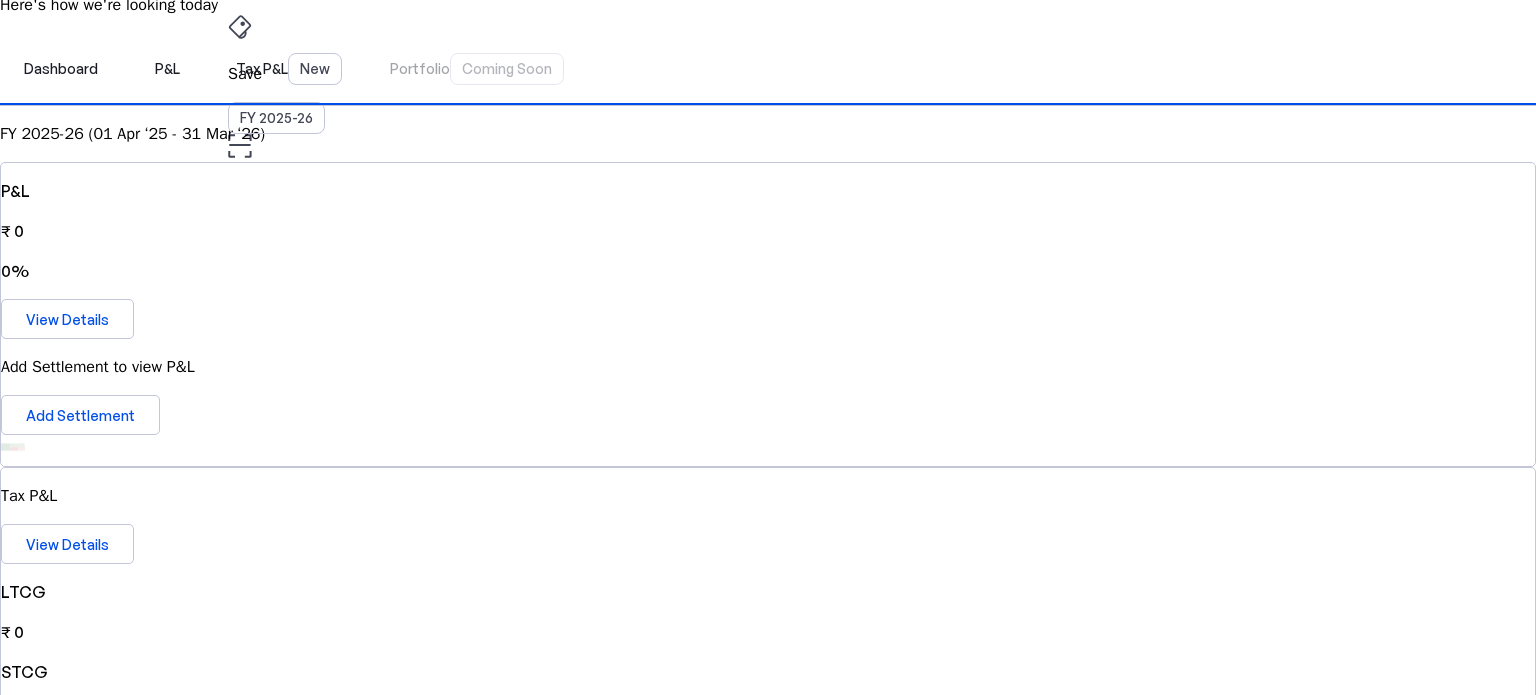 scroll, scrollTop: 122, scrollLeft: 0, axis: vertical 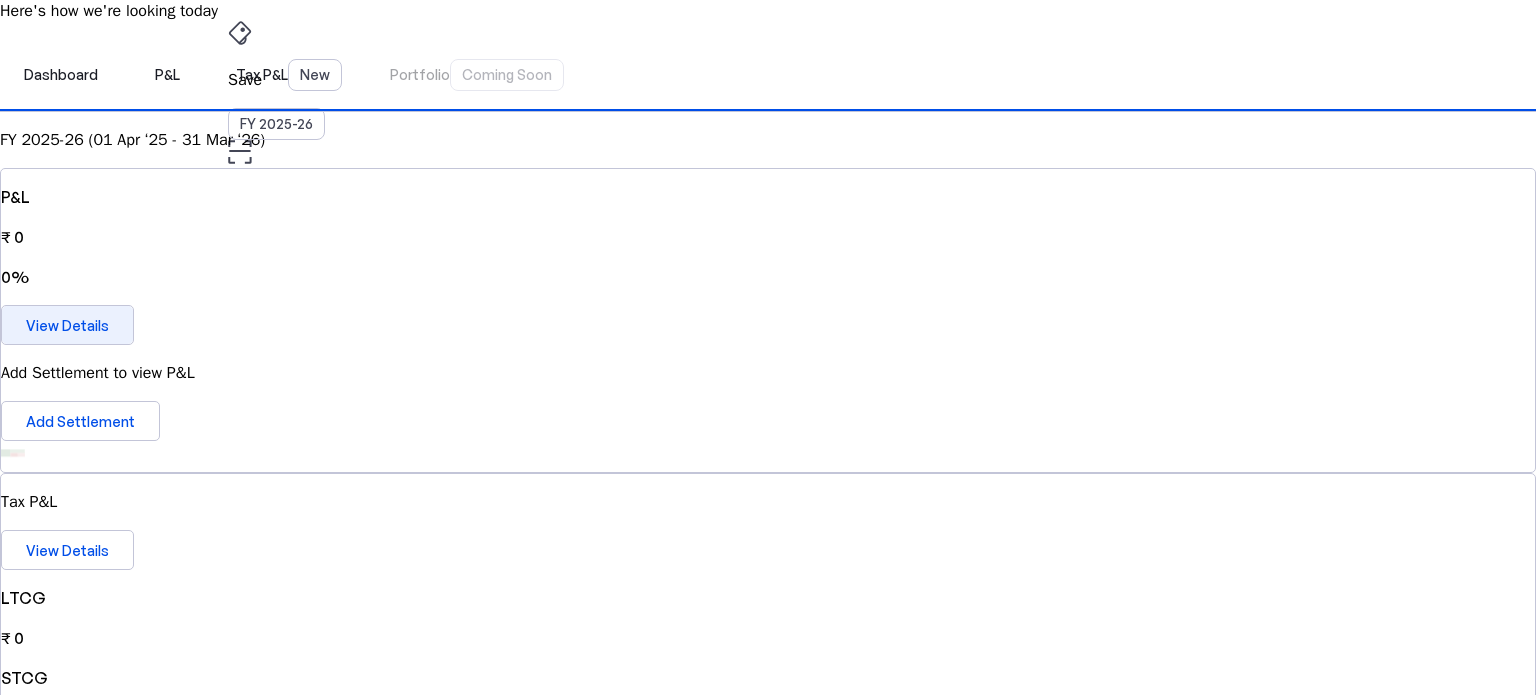 click on "View Details" at bounding box center [67, 325] 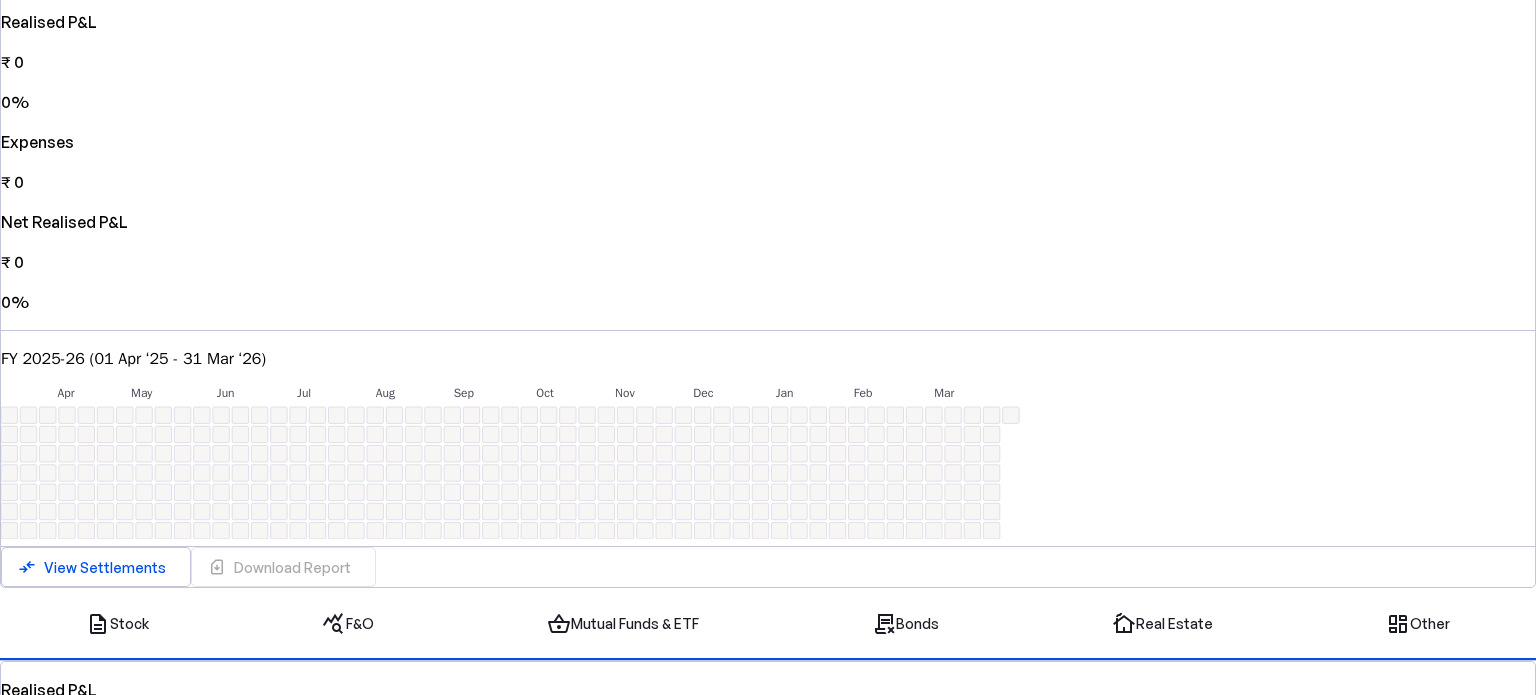 scroll, scrollTop: 416, scrollLeft: 0, axis: vertical 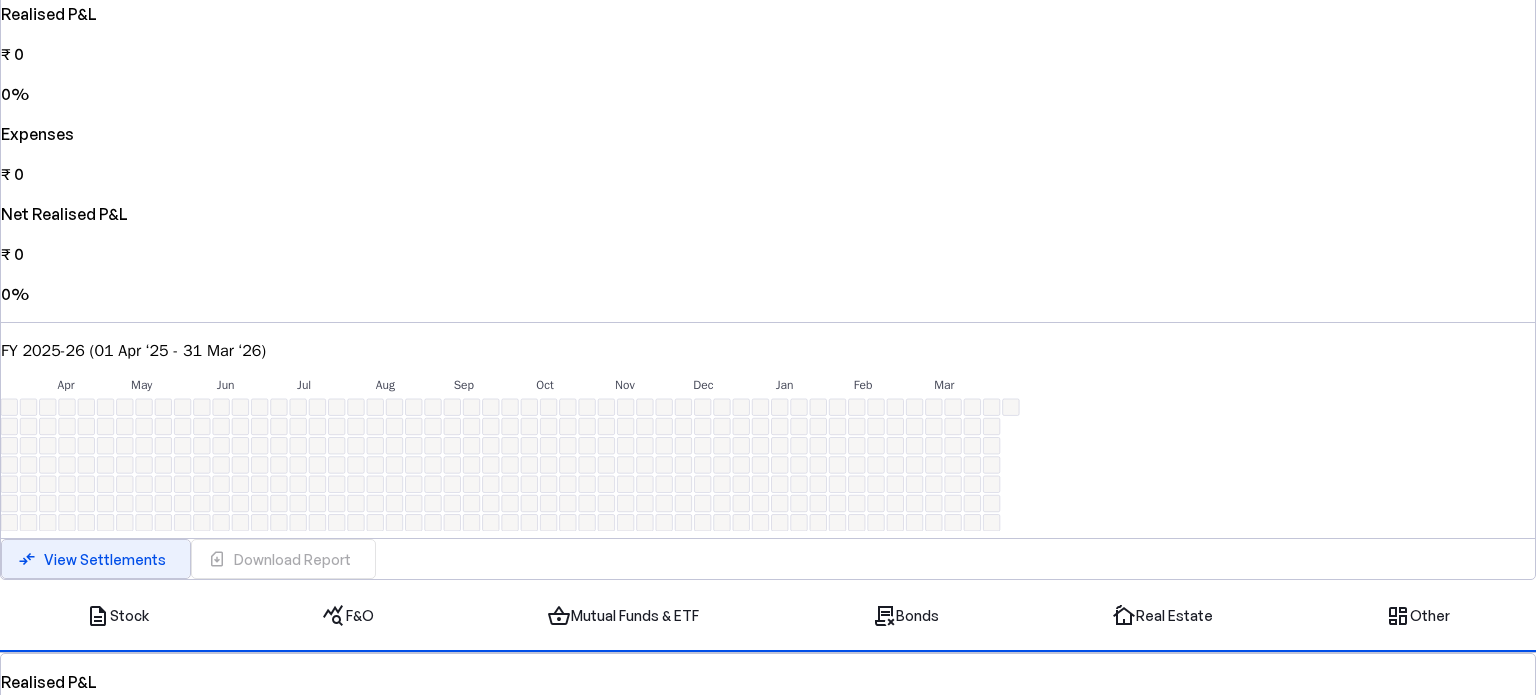 click on "View Settlements" at bounding box center (105, 559) 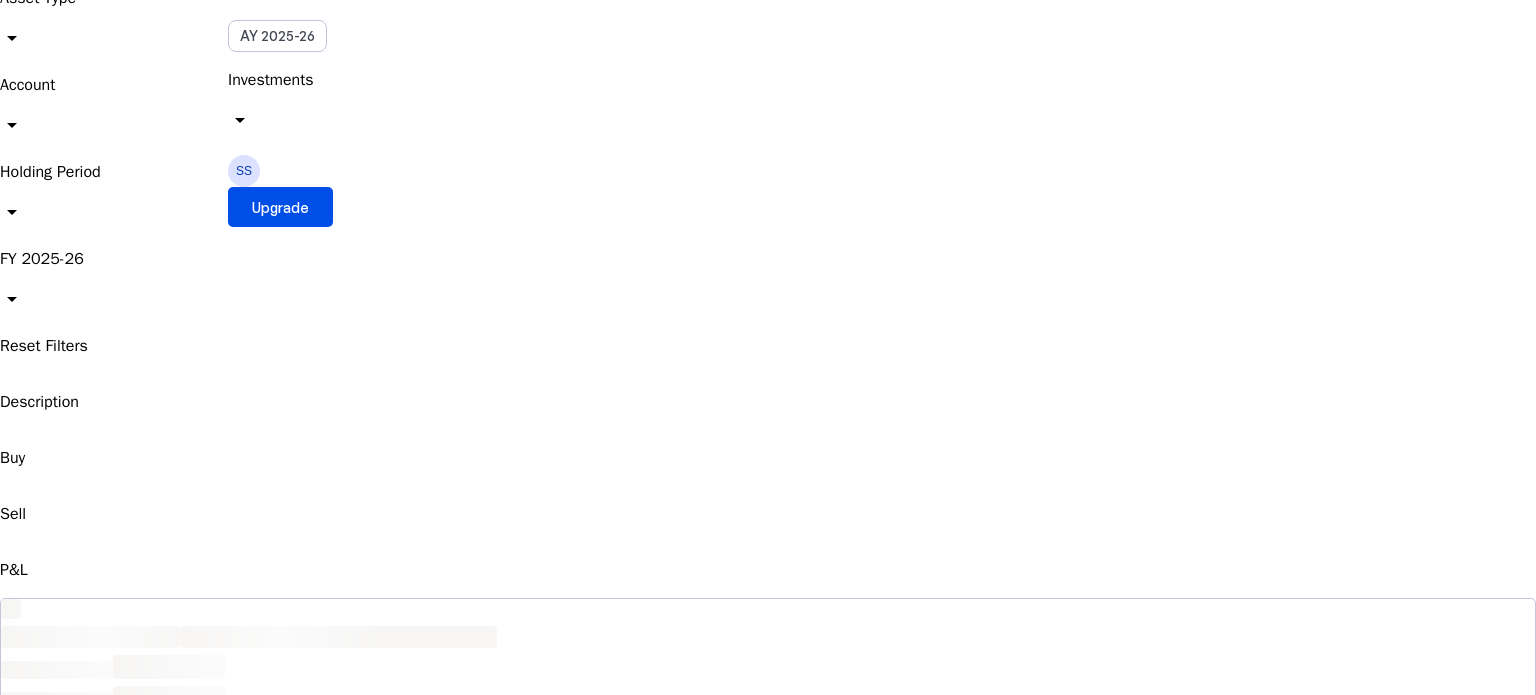 scroll, scrollTop: 0, scrollLeft: 0, axis: both 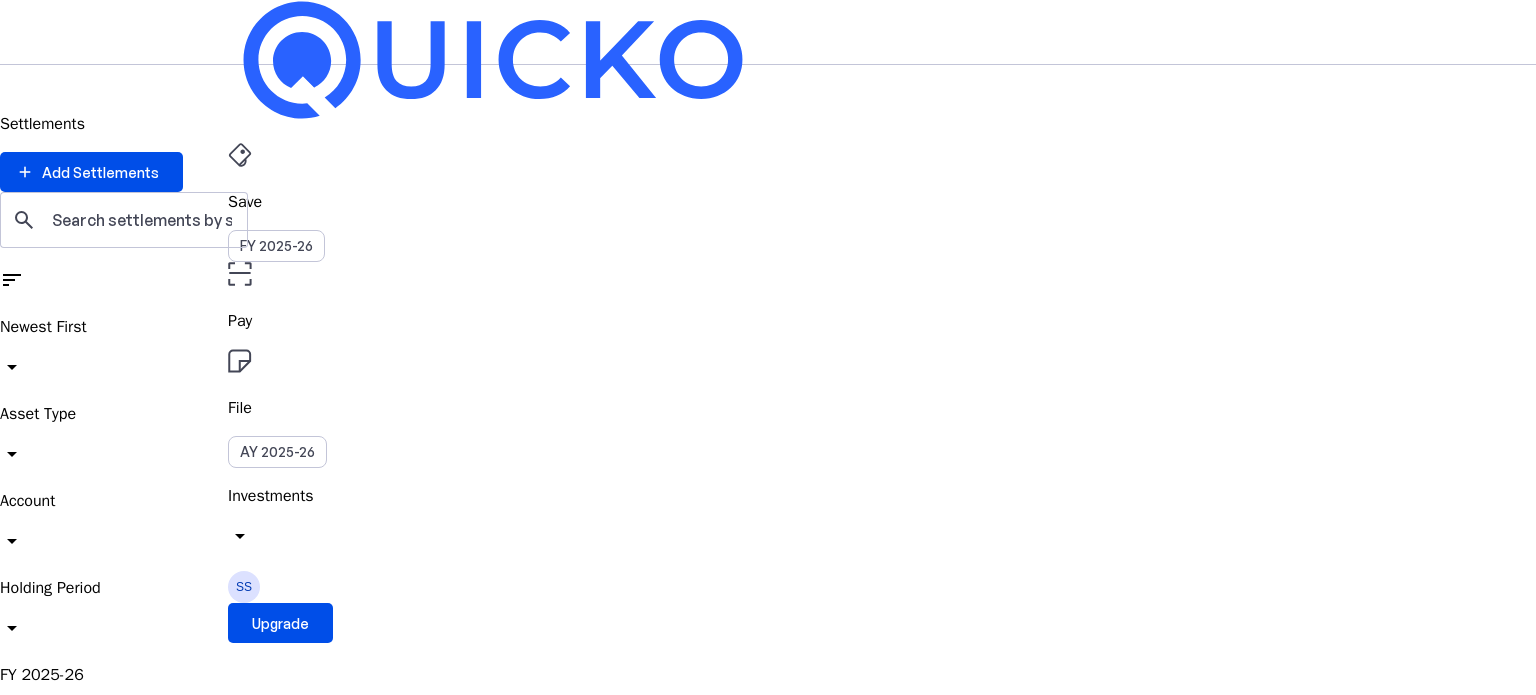 click on "arrow_drop_down" at bounding box center [12, 715] 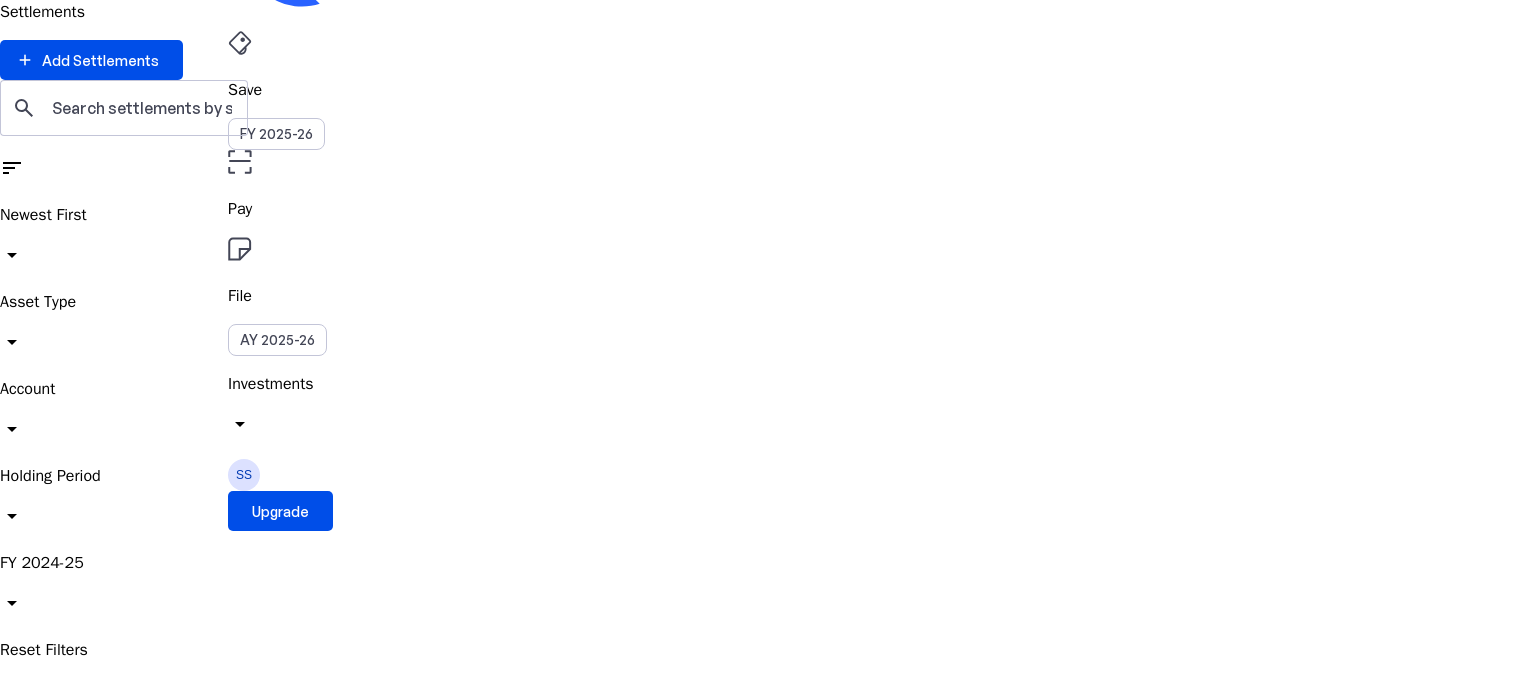 scroll, scrollTop: 0, scrollLeft: 0, axis: both 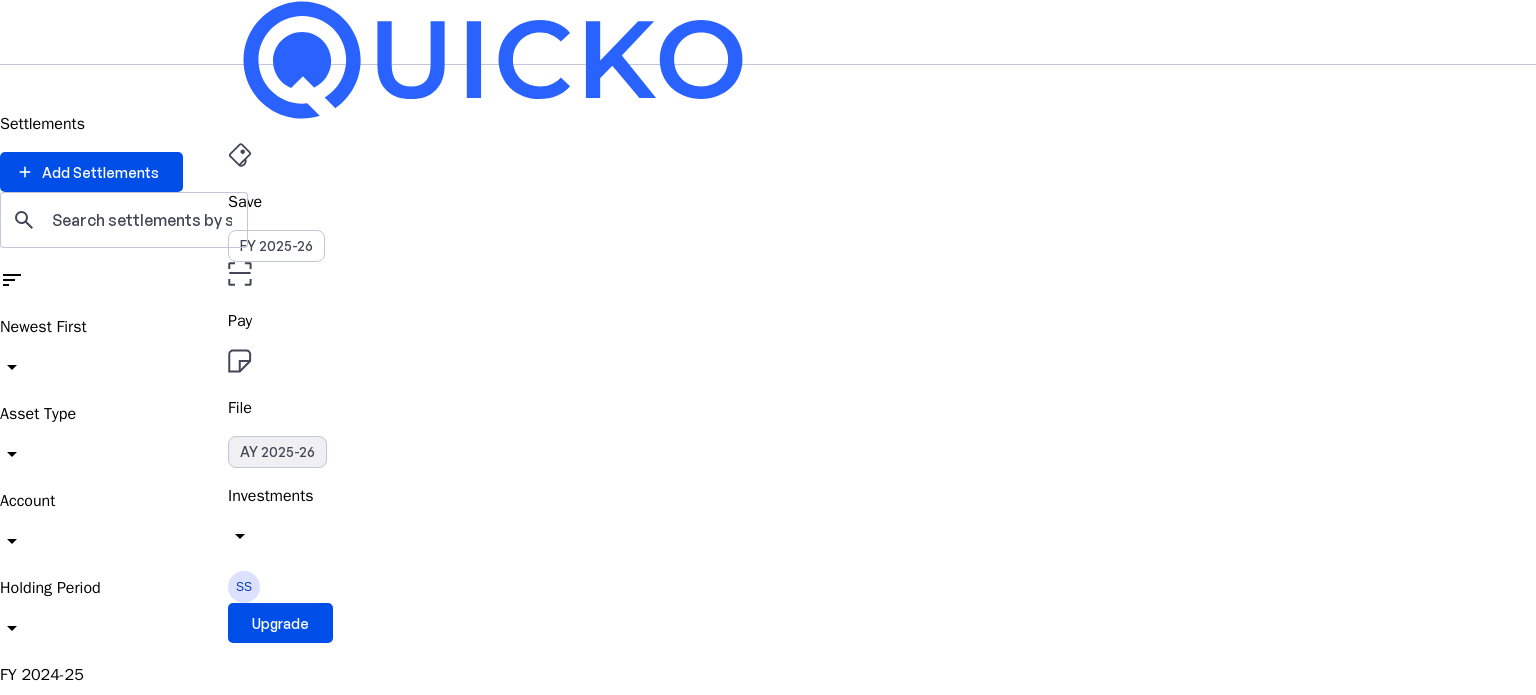 click on "AY 2025-26" at bounding box center (277, 452) 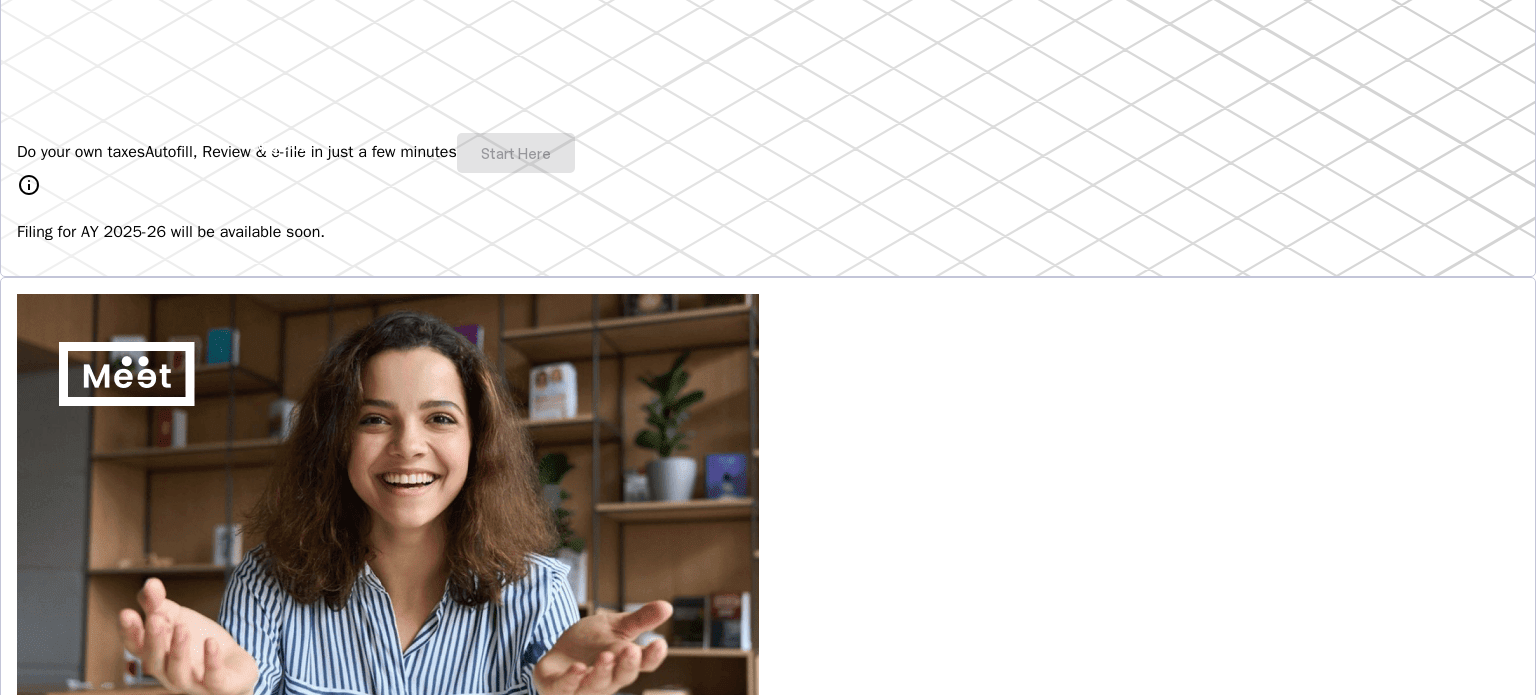 scroll, scrollTop: 479, scrollLeft: 0, axis: vertical 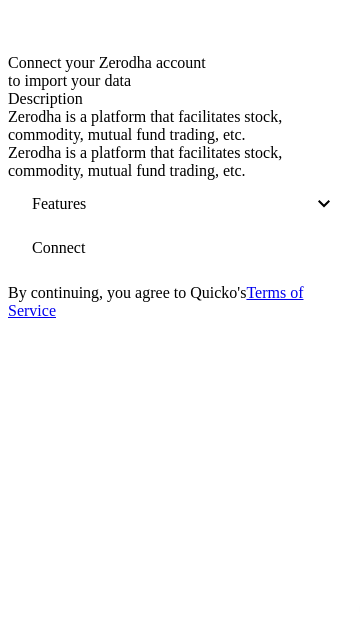 click on "Connect" at bounding box center (58, 248) 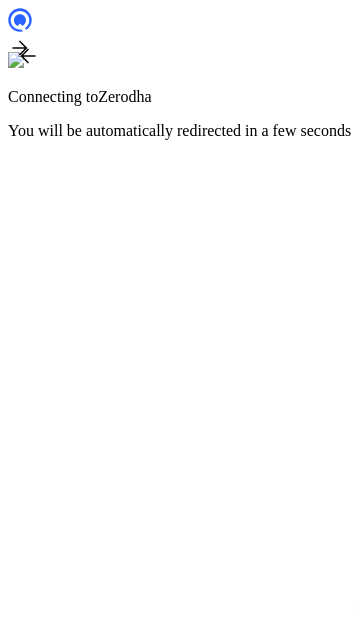 scroll, scrollTop: 0, scrollLeft: 0, axis: both 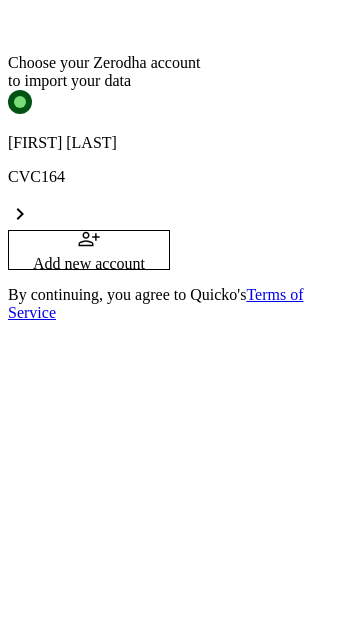 click on "[FIRST] [LAST]   [NUMBER]  chevron_right" at bounding box center [180, 160] 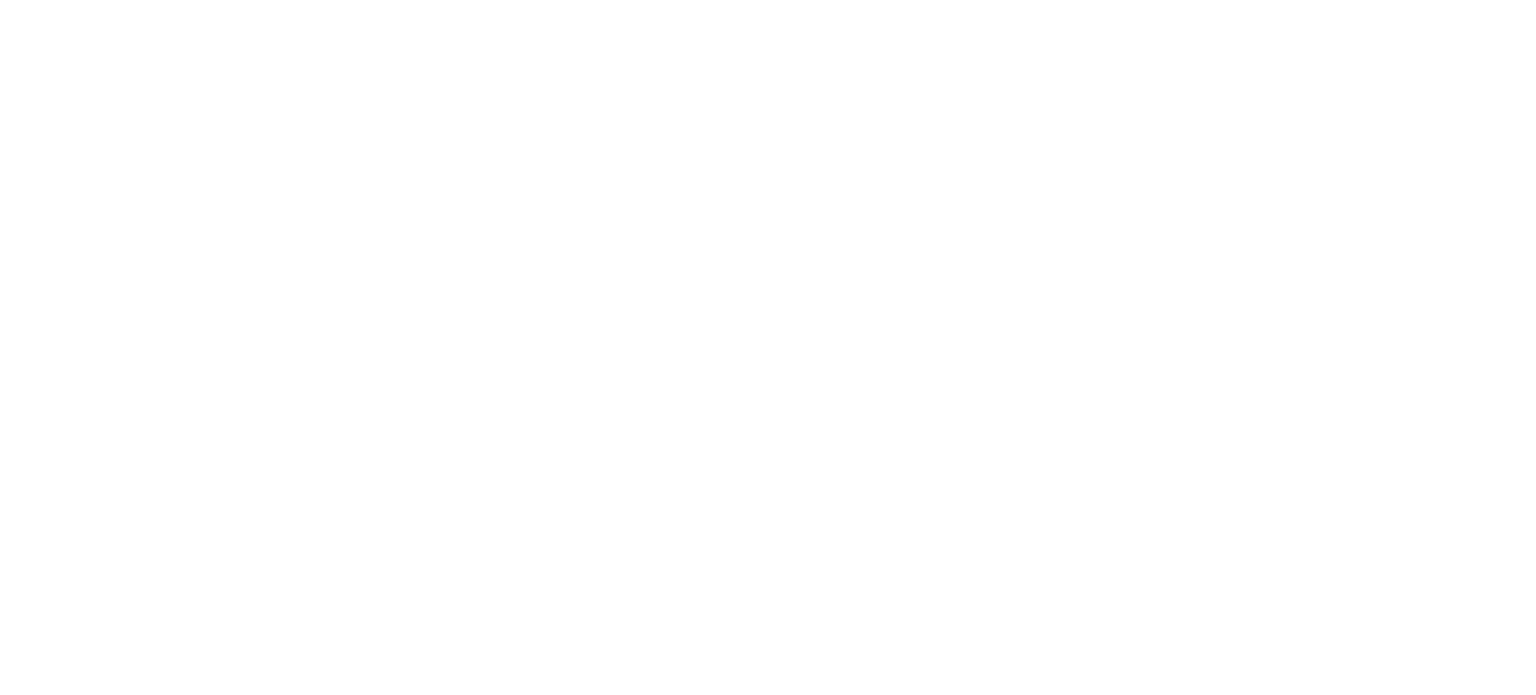scroll, scrollTop: 0, scrollLeft: 0, axis: both 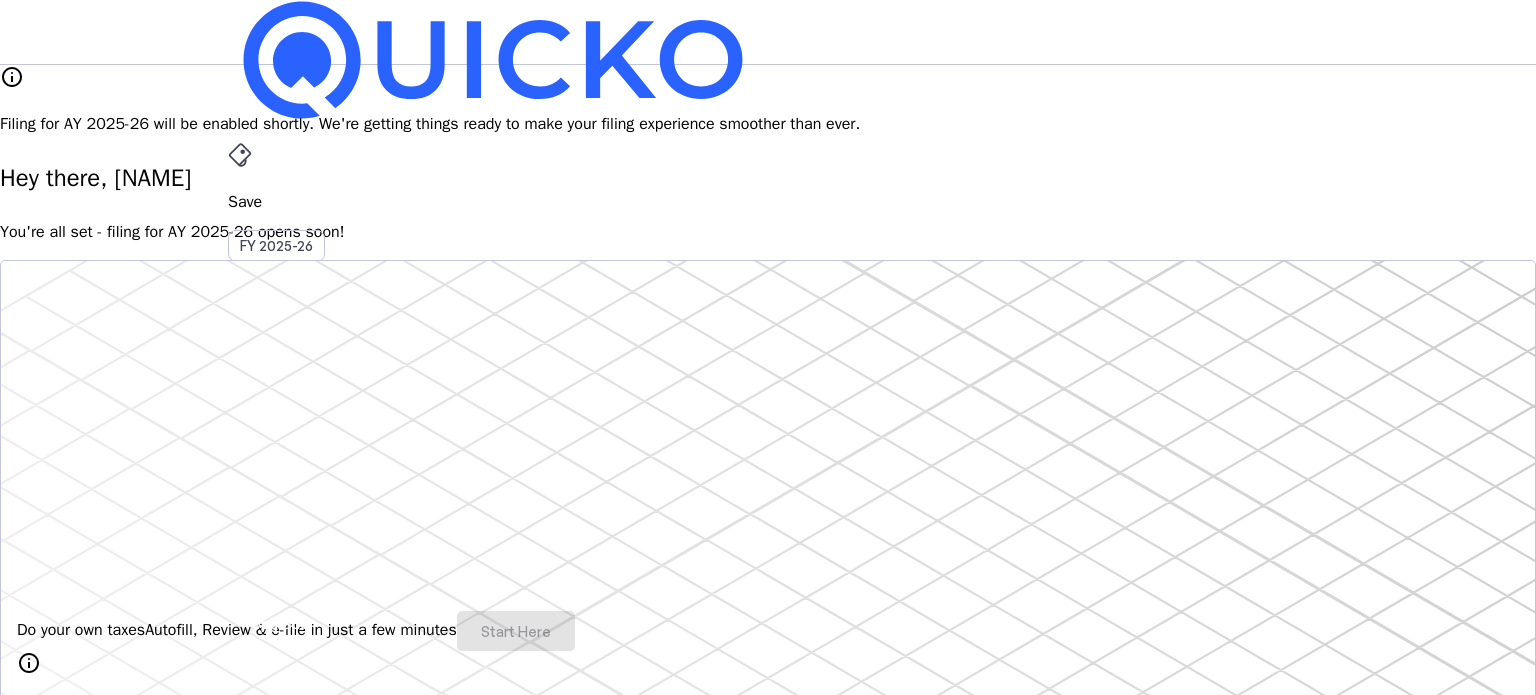 click on "More  arrow_drop_down" at bounding box center (768, 519) 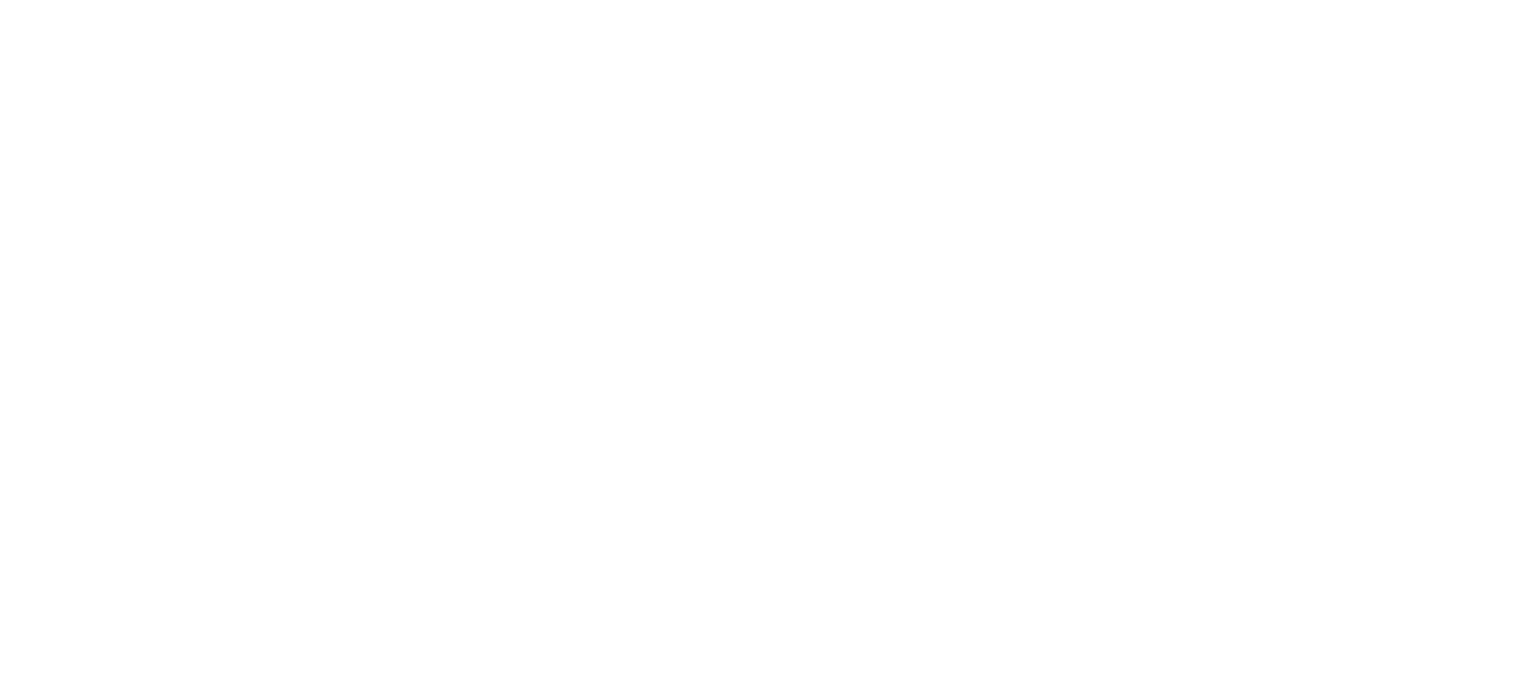 scroll, scrollTop: 0, scrollLeft: 0, axis: both 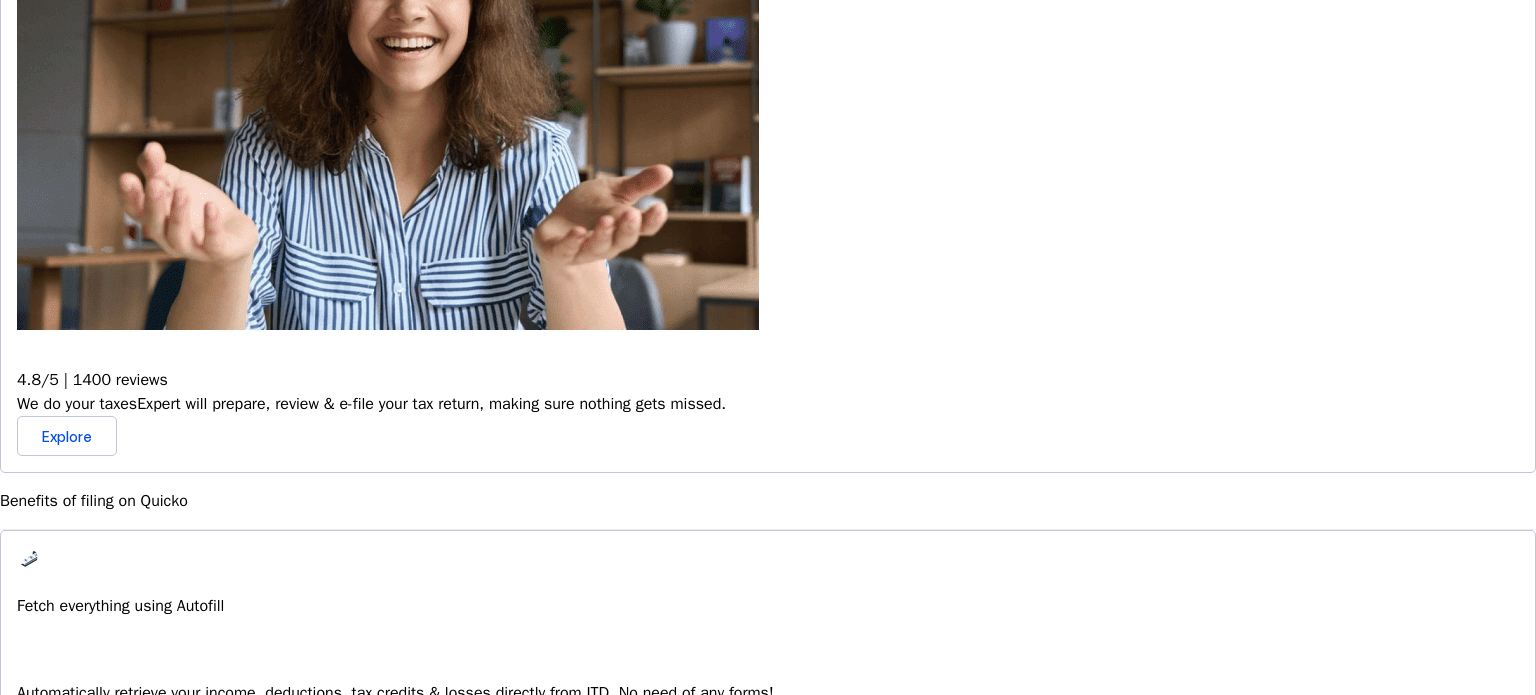 click on "Learn More" at bounding box center [63, 1248] 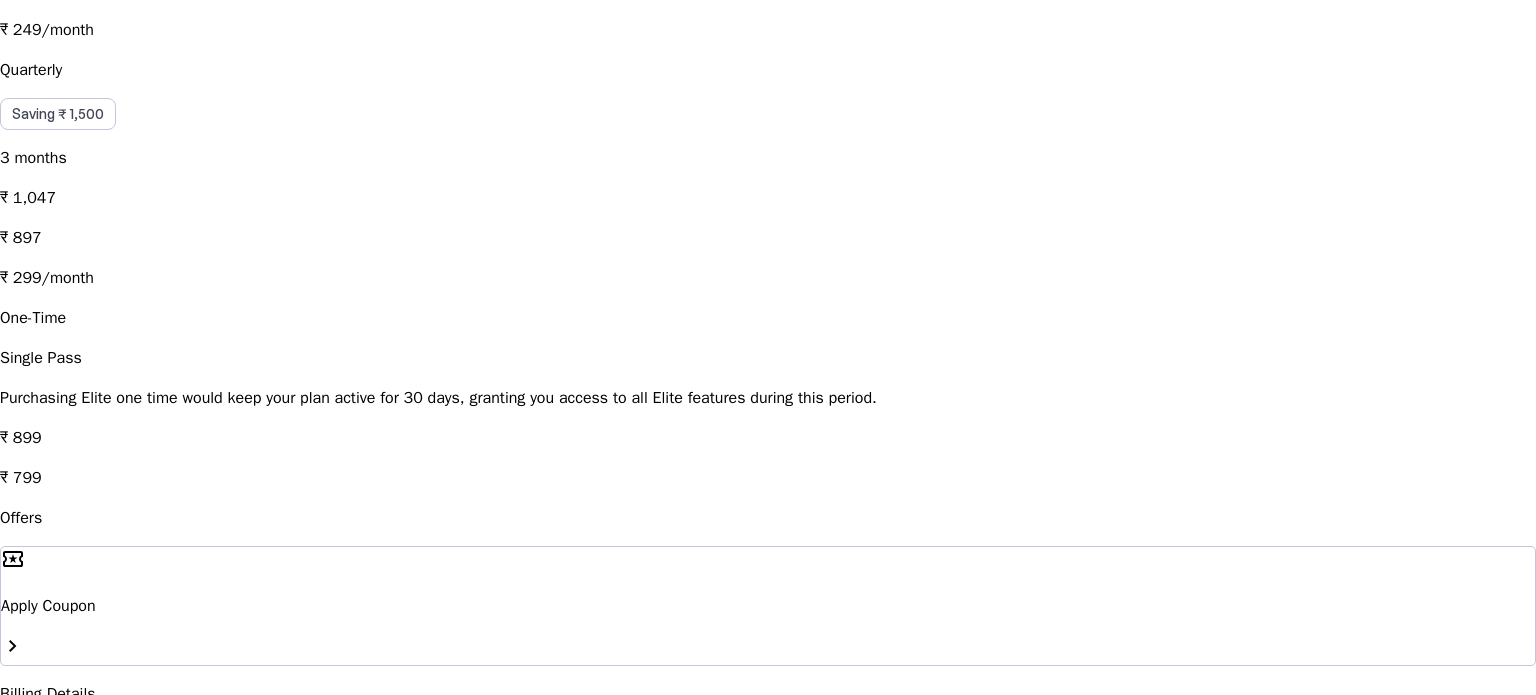 scroll, scrollTop: 0, scrollLeft: 0, axis: both 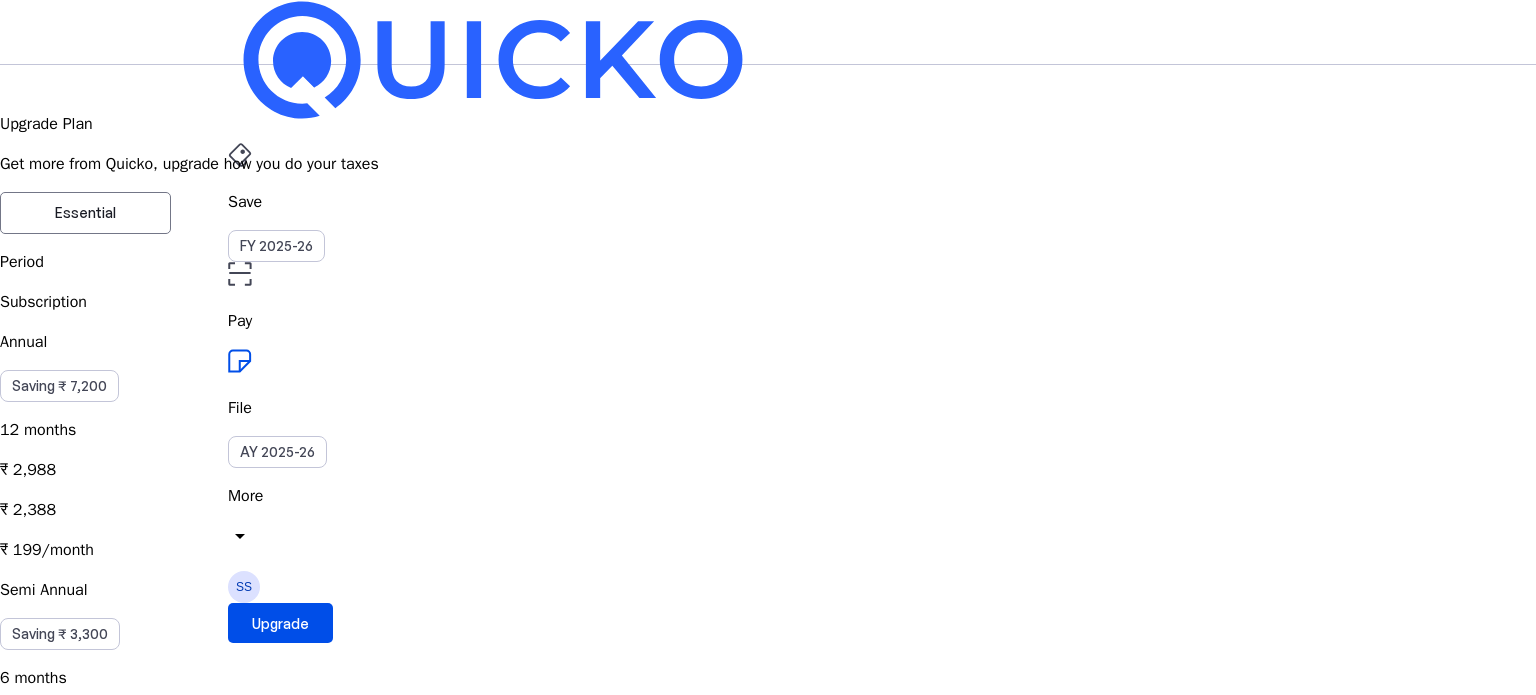 click on "Essential" at bounding box center (85, 213) 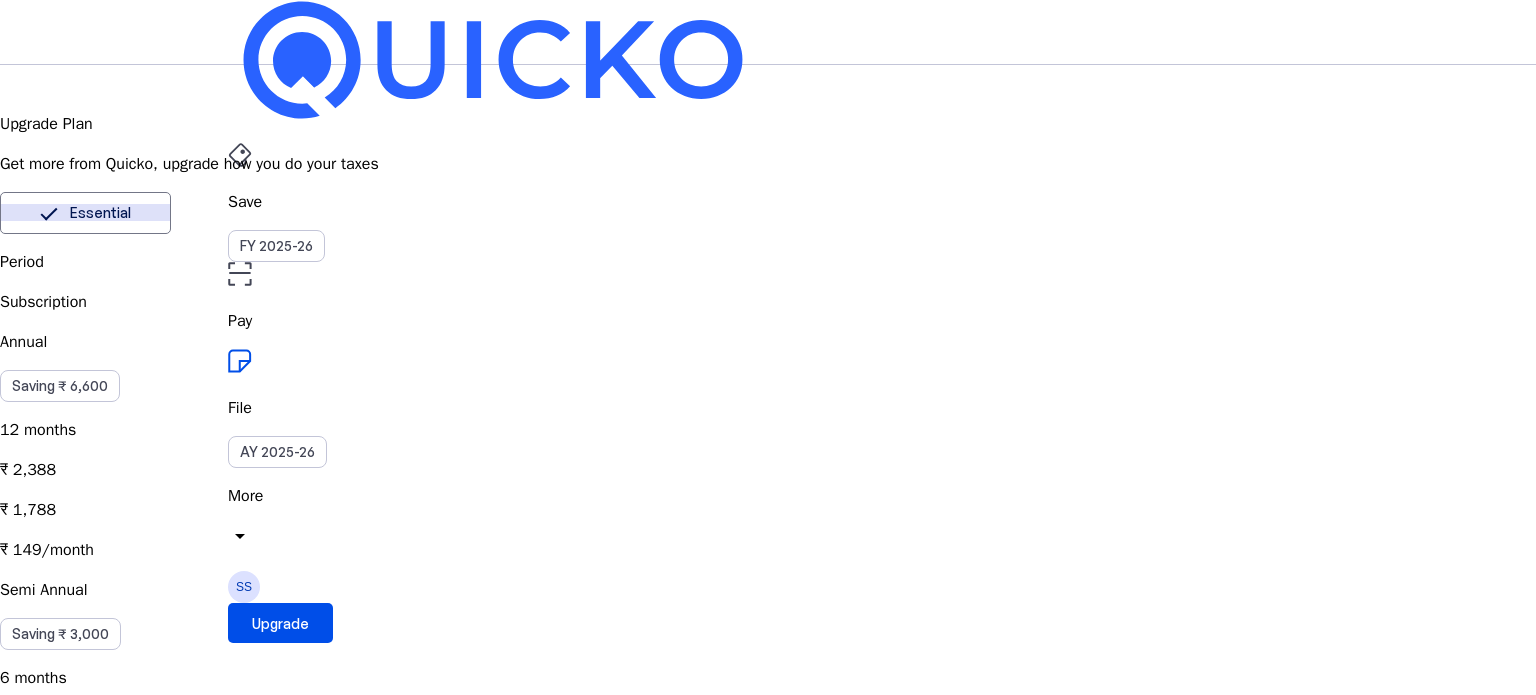 click on "More" at bounding box center (768, 496) 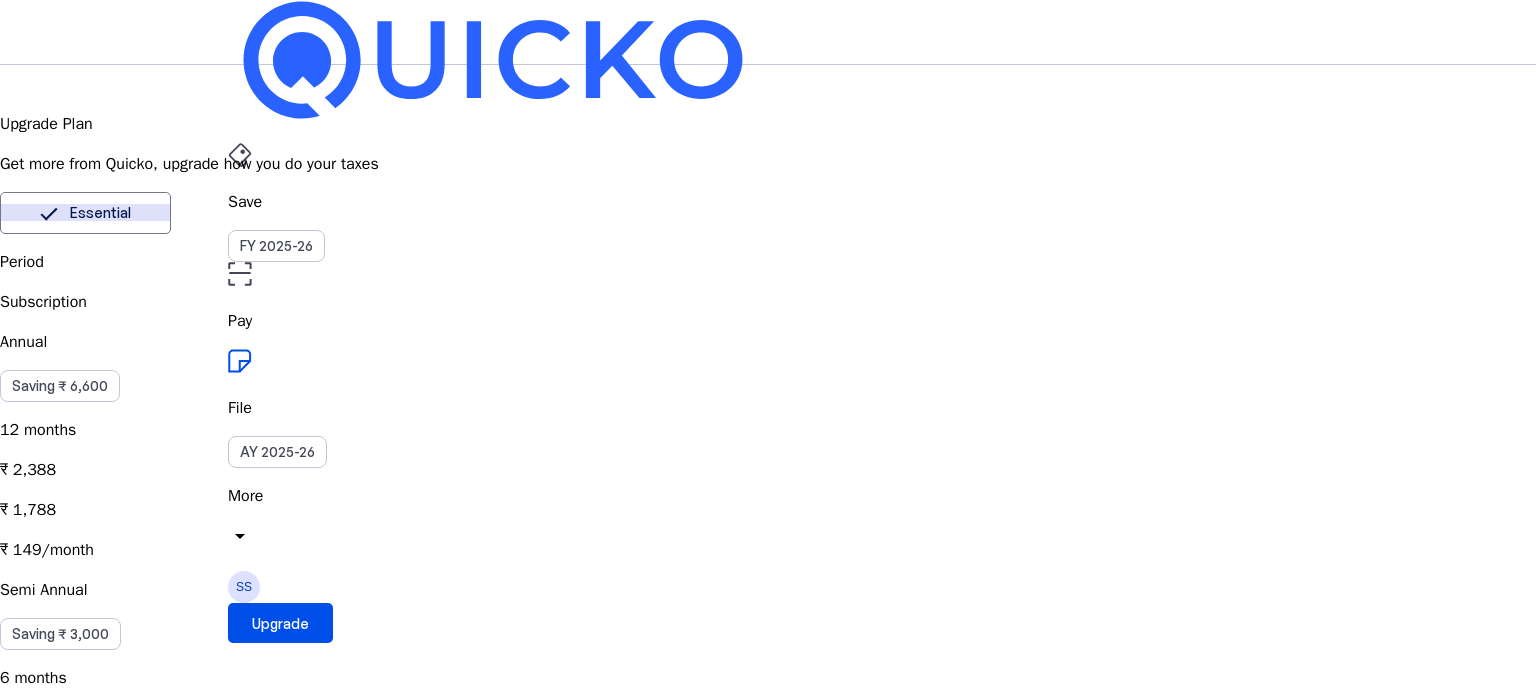 click on "calculate Tools" at bounding box center [140, 2452] 